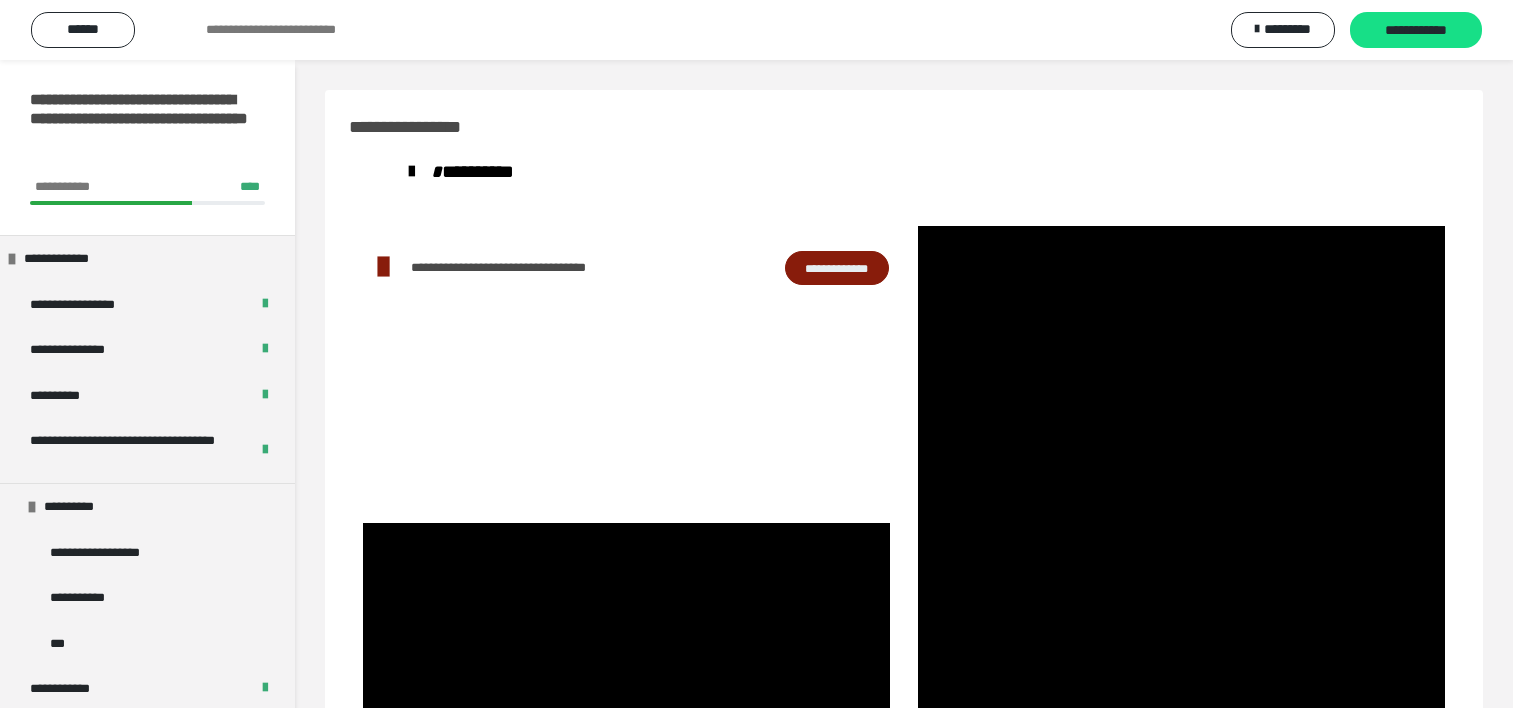 scroll, scrollTop: 60, scrollLeft: 0, axis: vertical 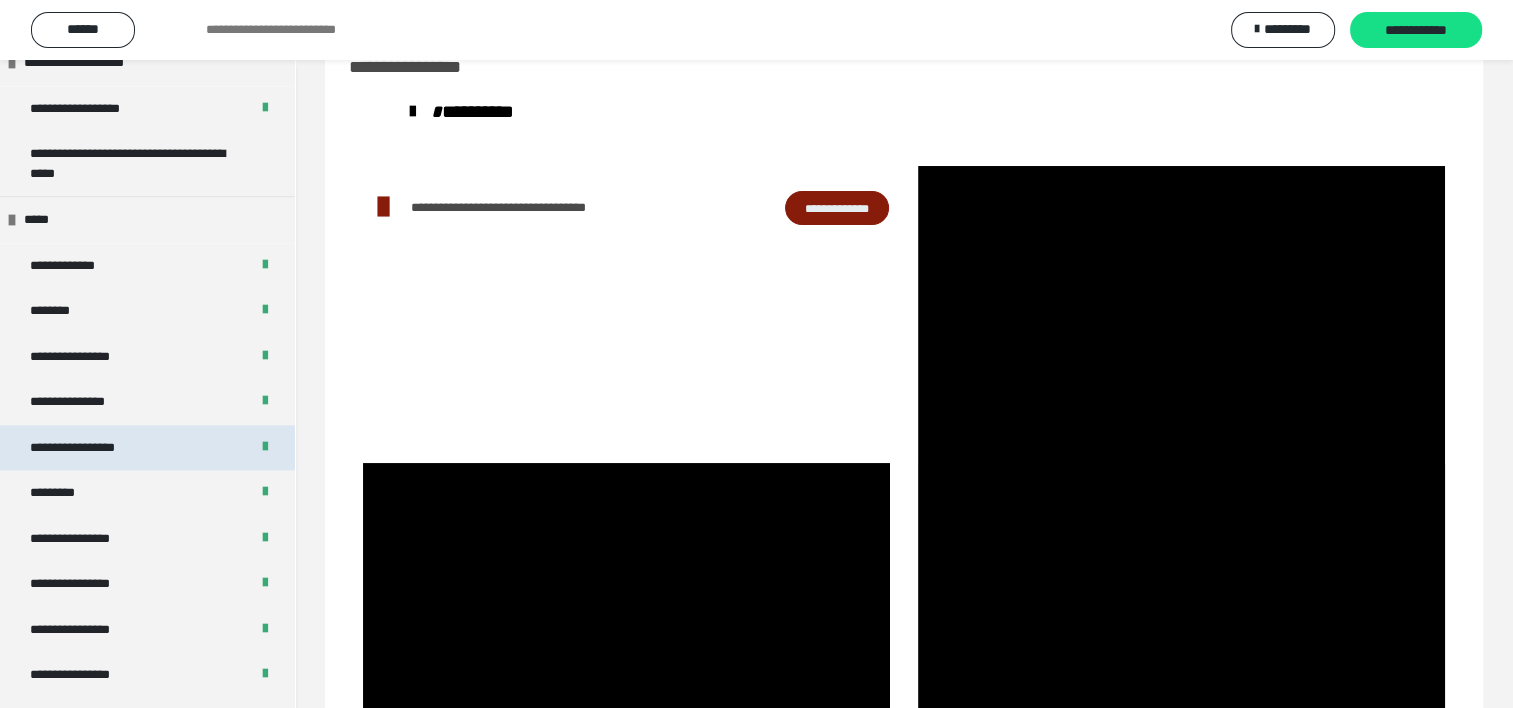 click on "**********" at bounding box center (93, 448) 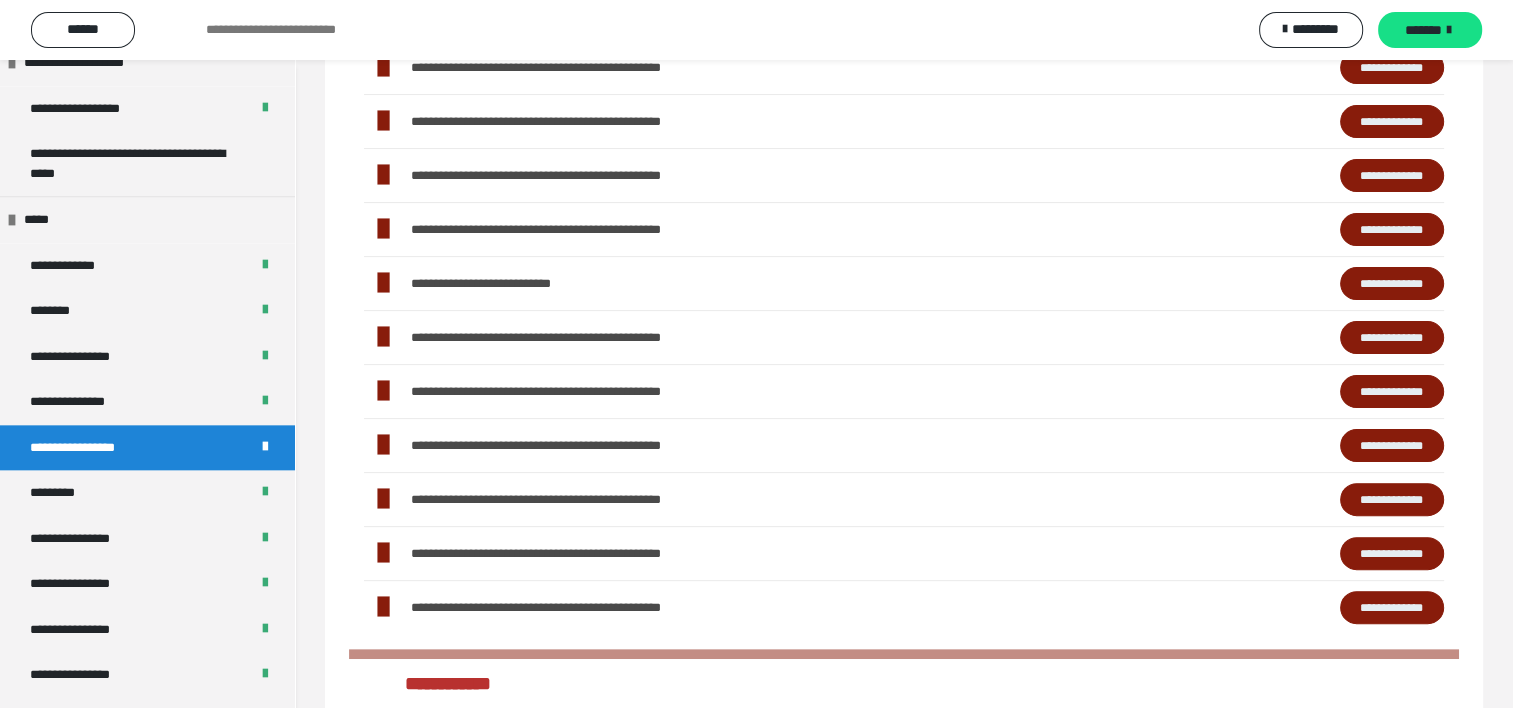 scroll, scrollTop: 500, scrollLeft: 0, axis: vertical 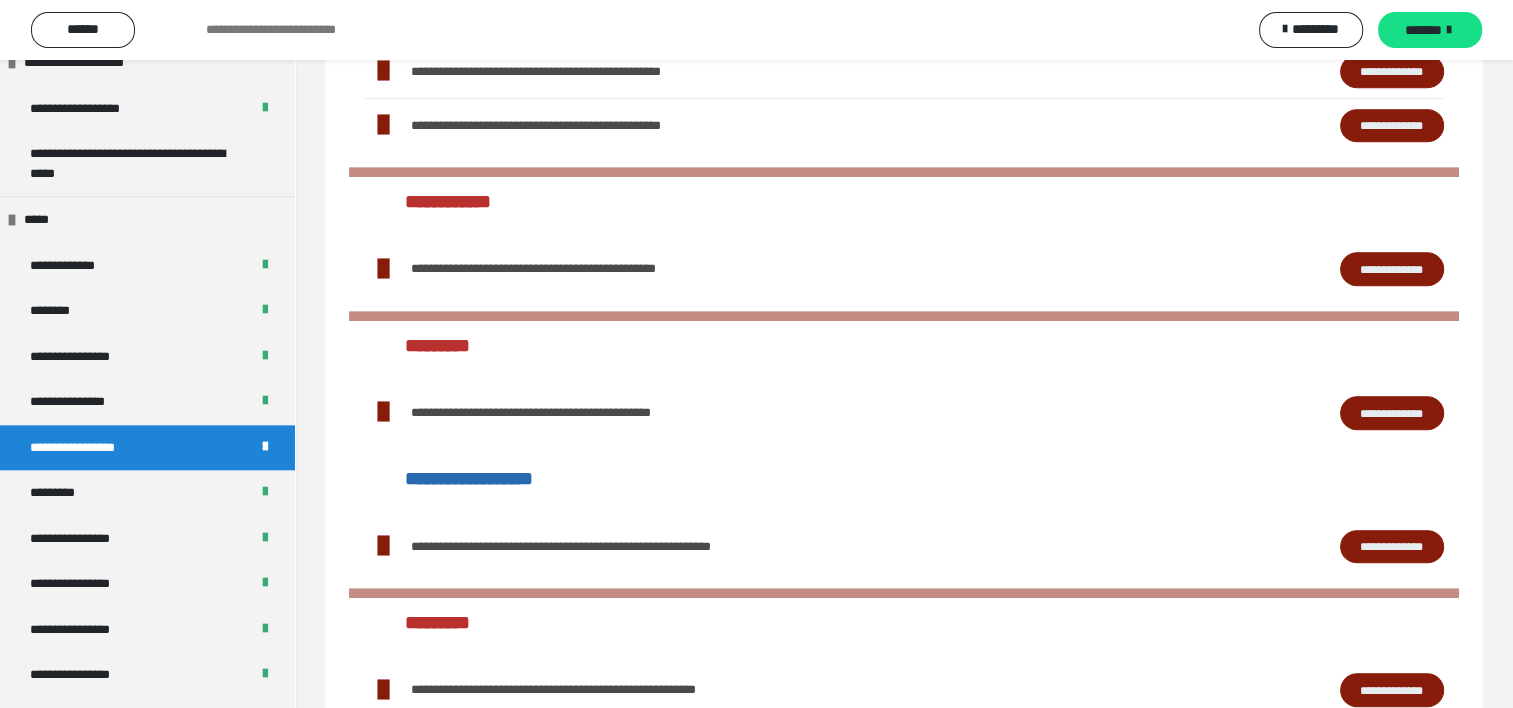 click on "**********" at bounding box center (1392, 269) 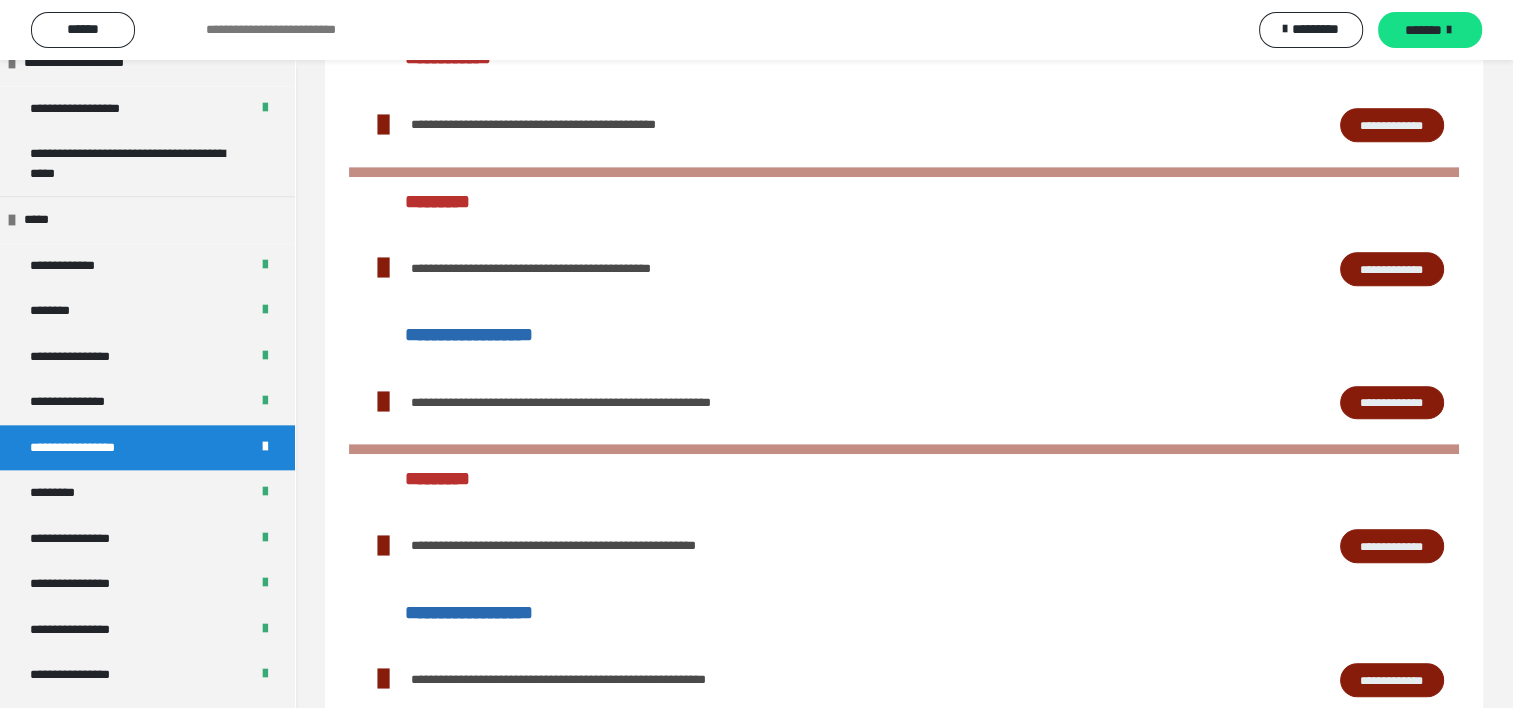 scroll, scrollTop: 1152, scrollLeft: 0, axis: vertical 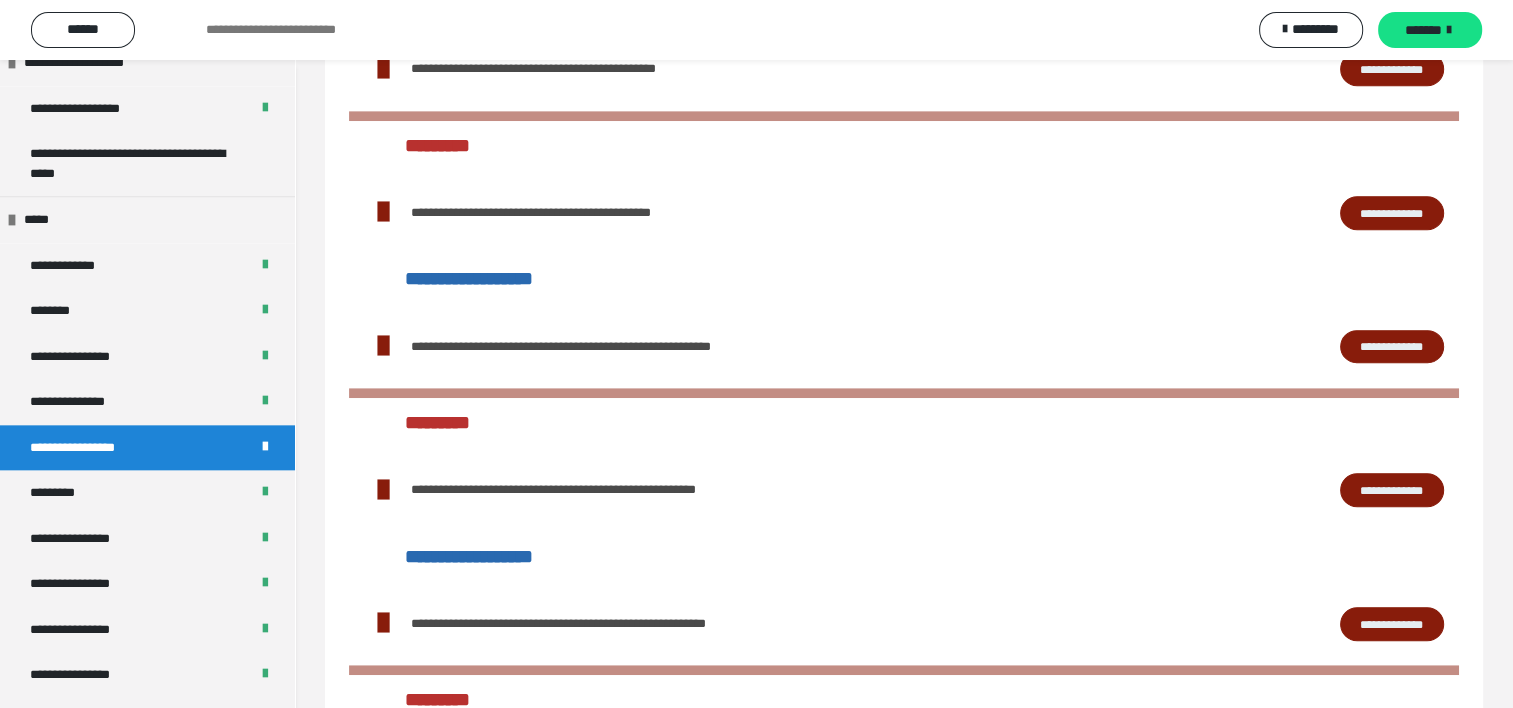 click on "**********" at bounding box center (1392, 213) 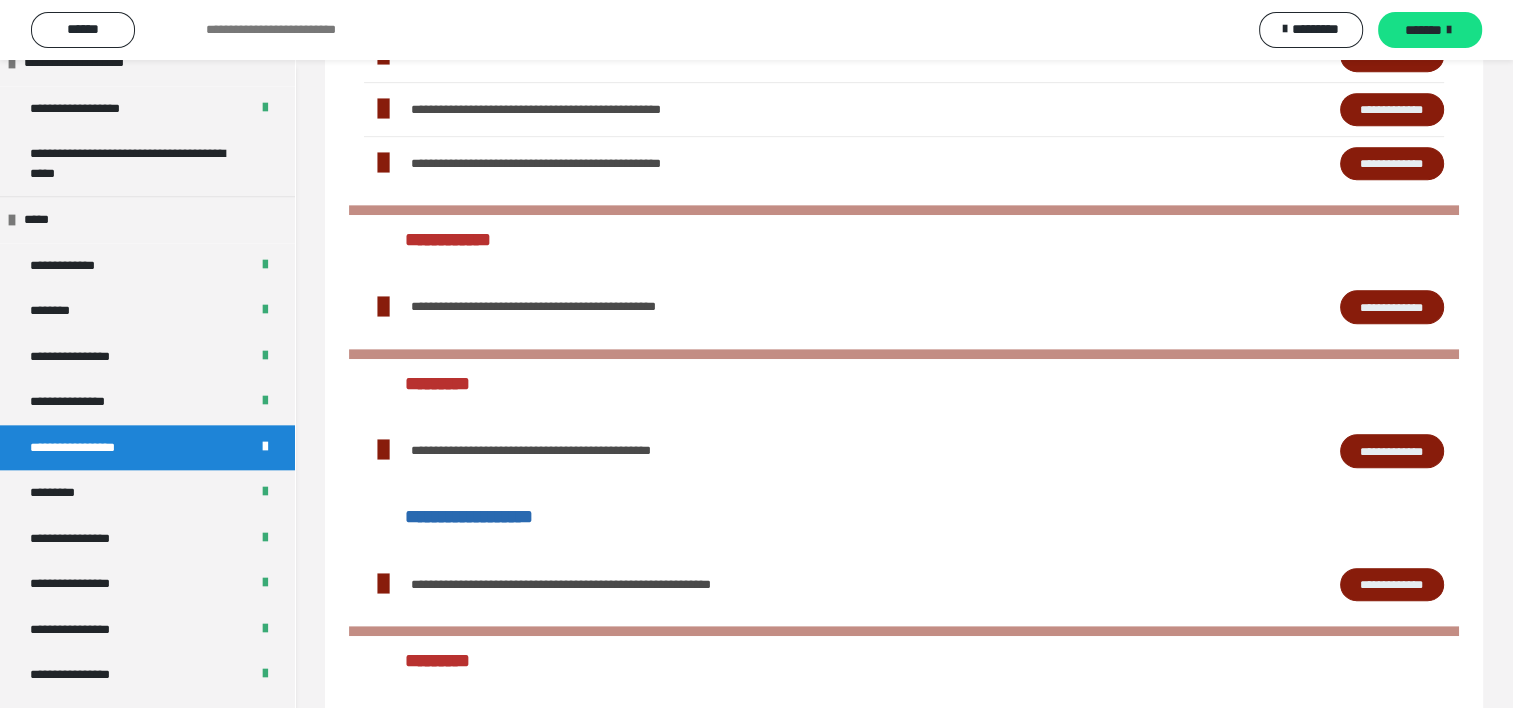 scroll, scrollTop: 912, scrollLeft: 0, axis: vertical 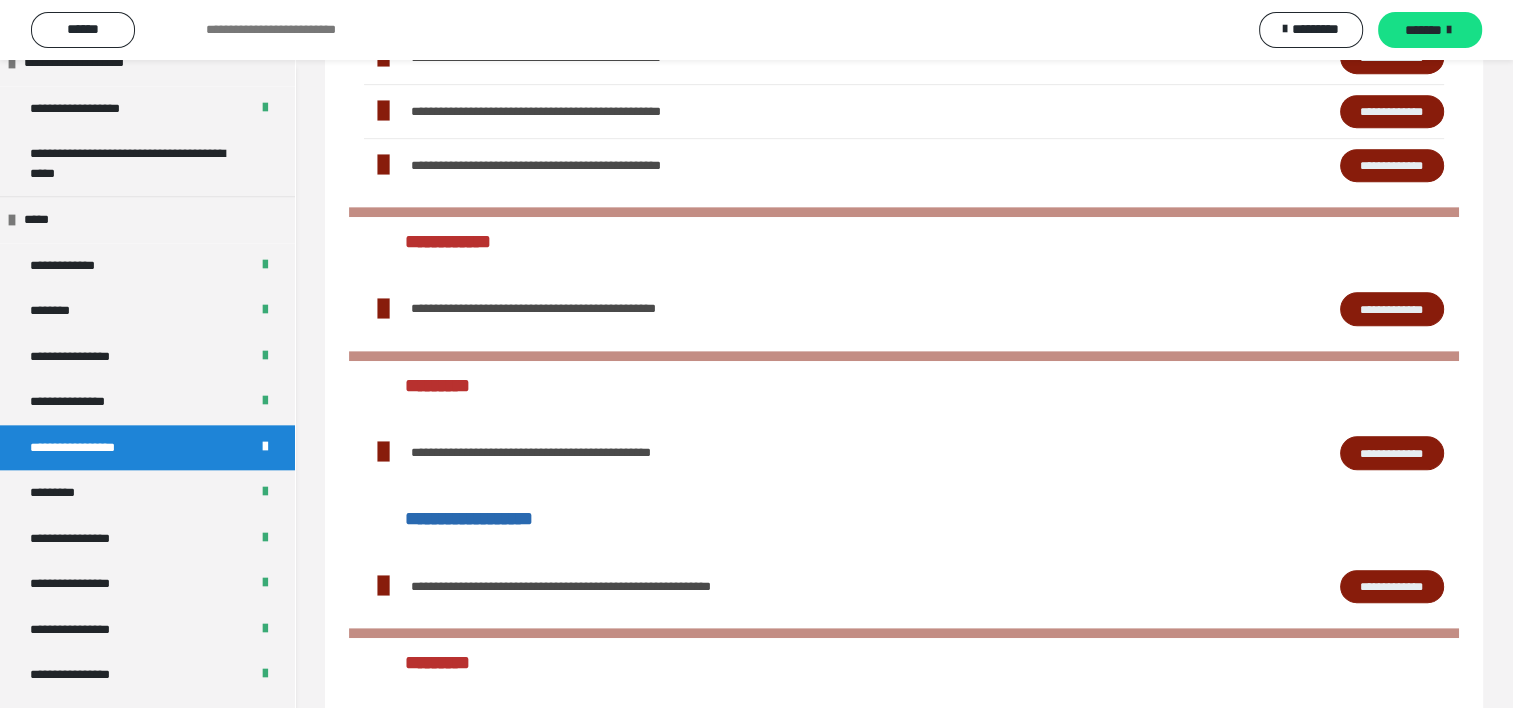 click on "**********" at bounding box center (1392, 309) 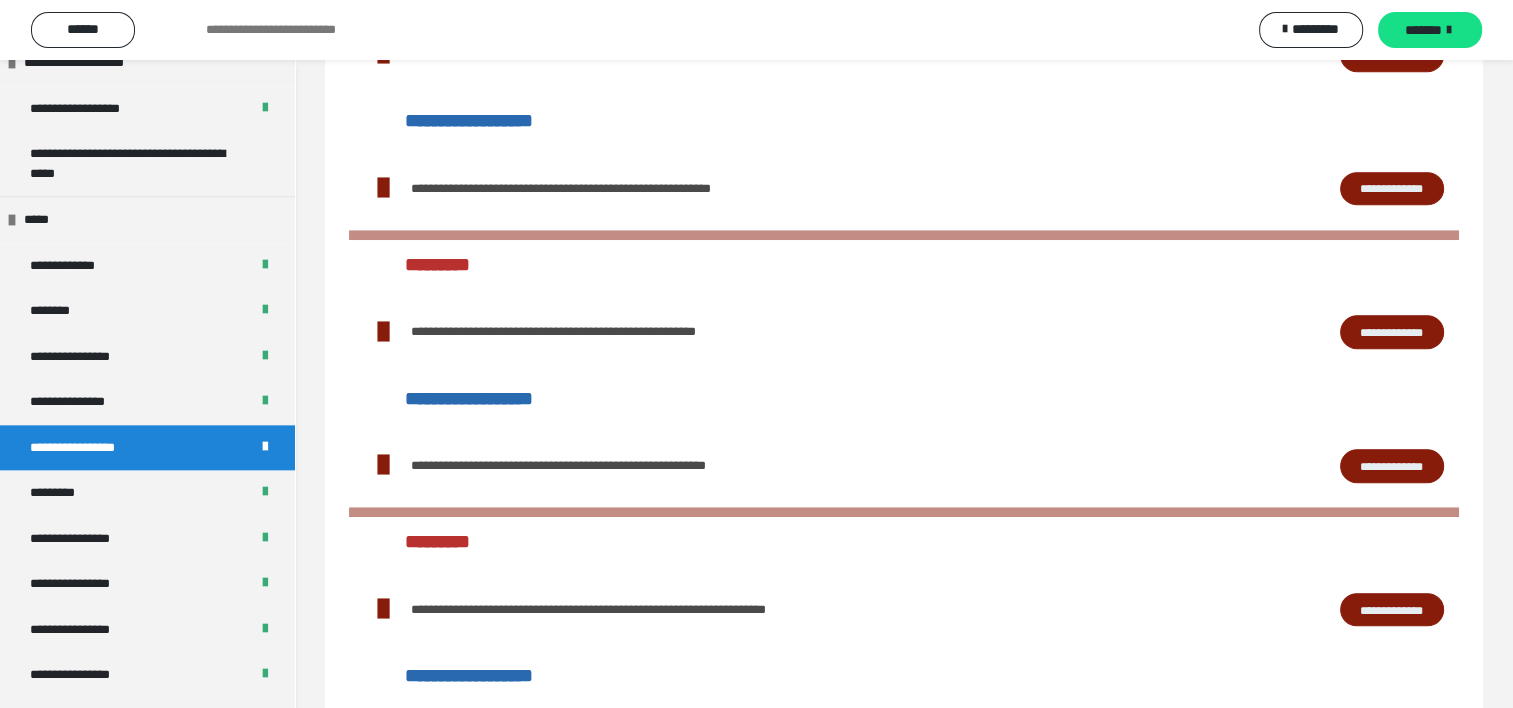 scroll, scrollTop: 1312, scrollLeft: 0, axis: vertical 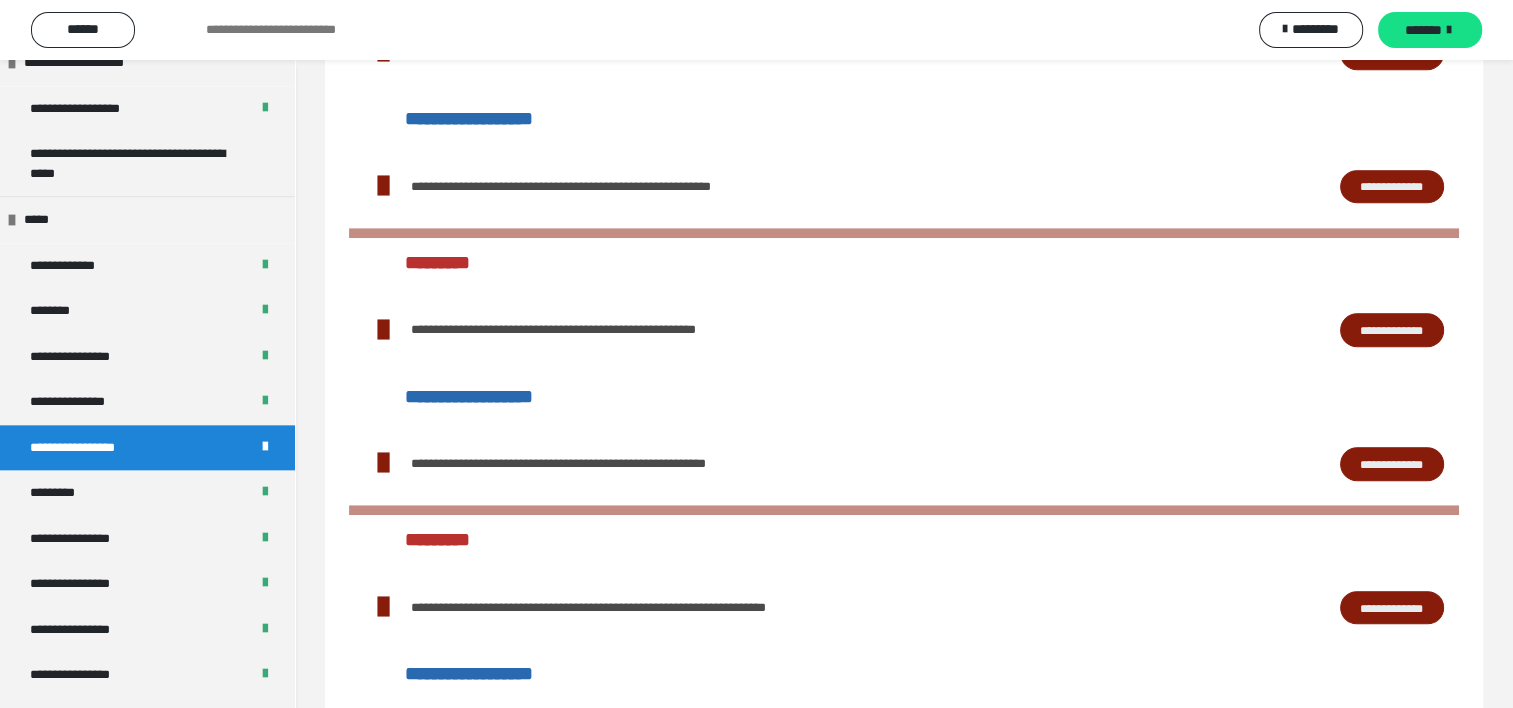 click on "**********" at bounding box center (1392, 464) 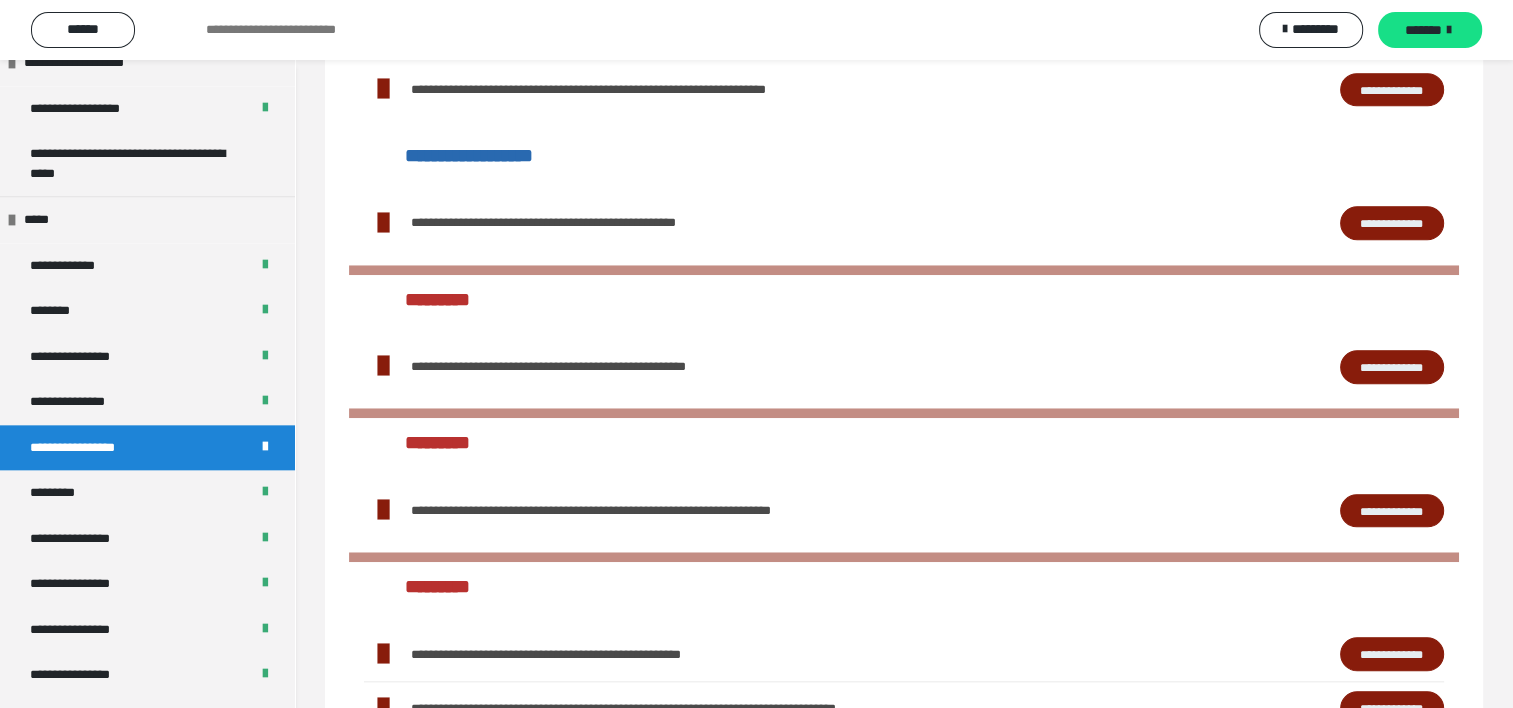 scroll, scrollTop: 1832, scrollLeft: 0, axis: vertical 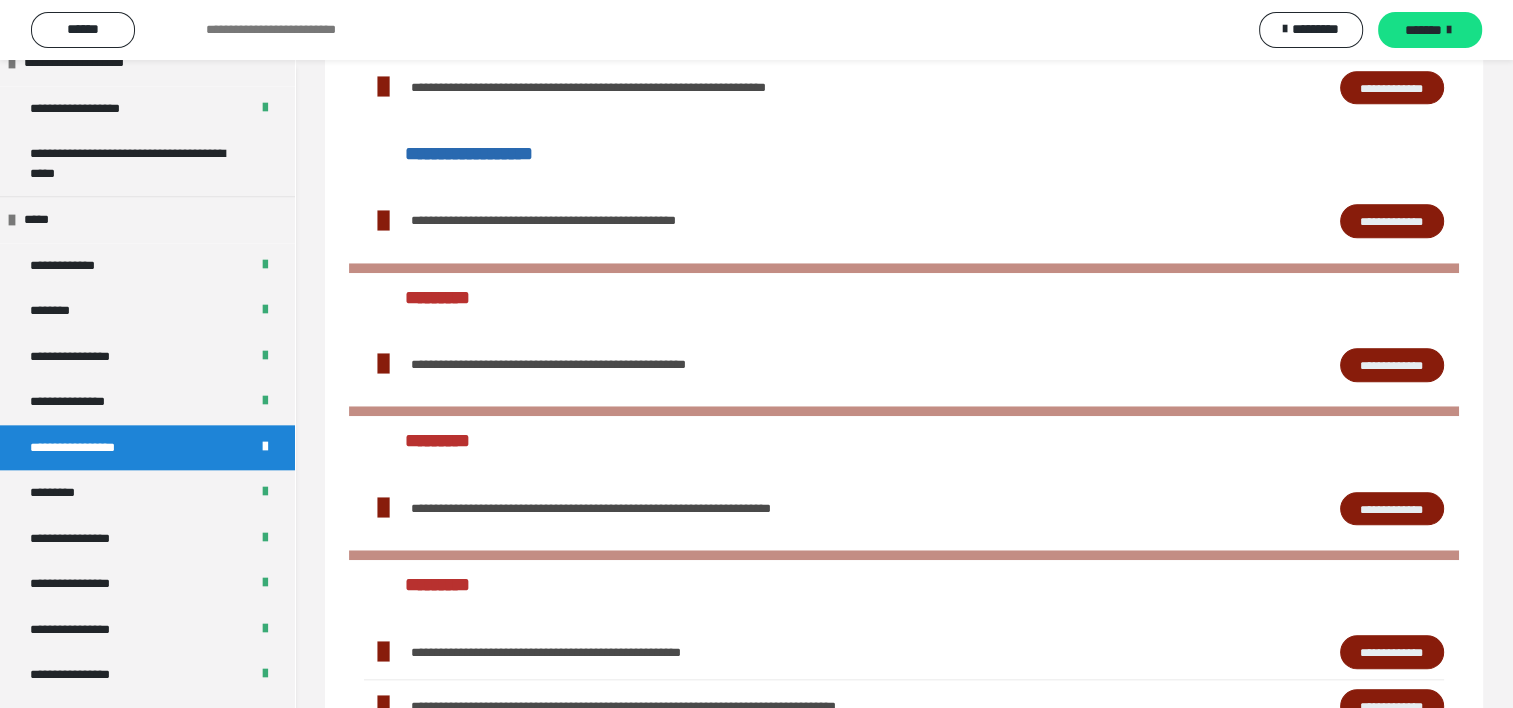 click on "**********" at bounding box center [1392, 221] 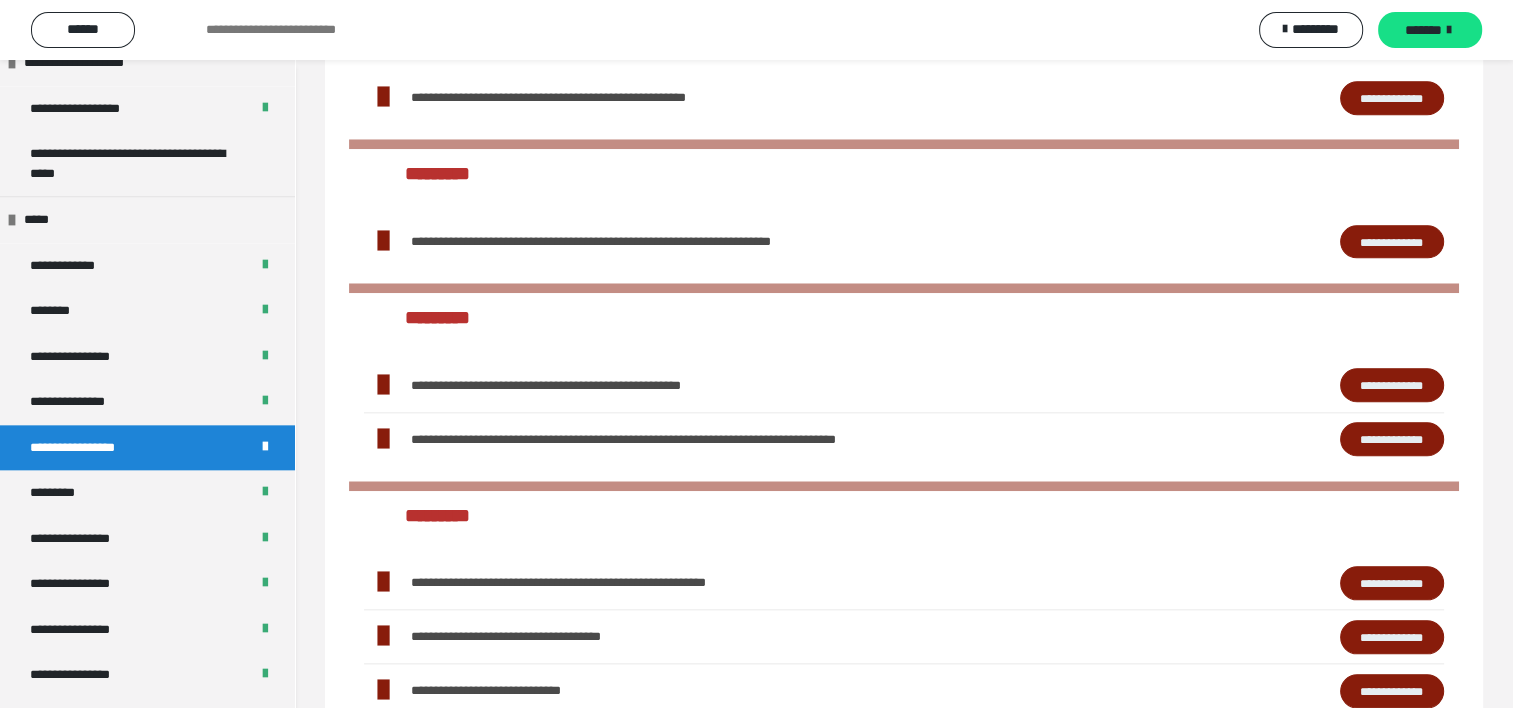 scroll, scrollTop: 2192, scrollLeft: 0, axis: vertical 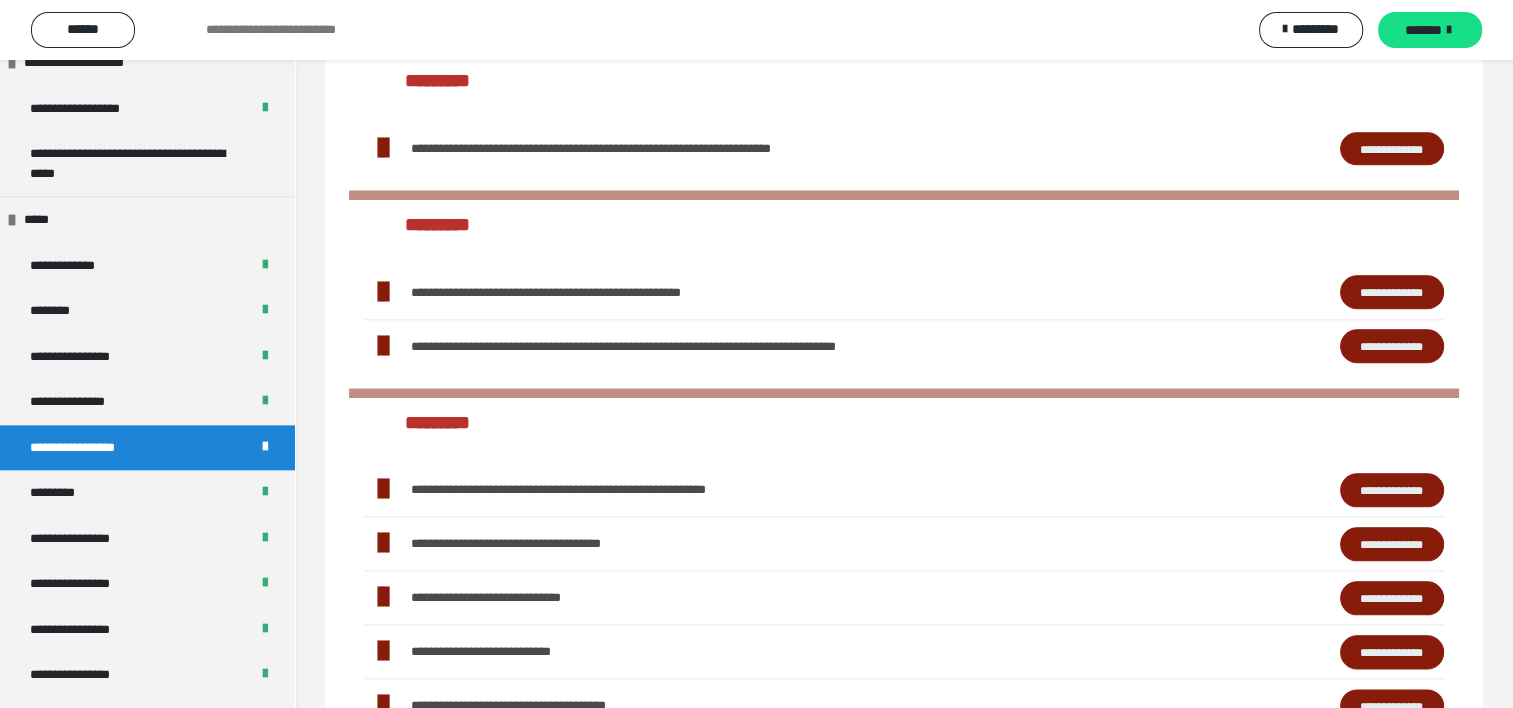 click on "**********" at bounding box center [1392, 292] 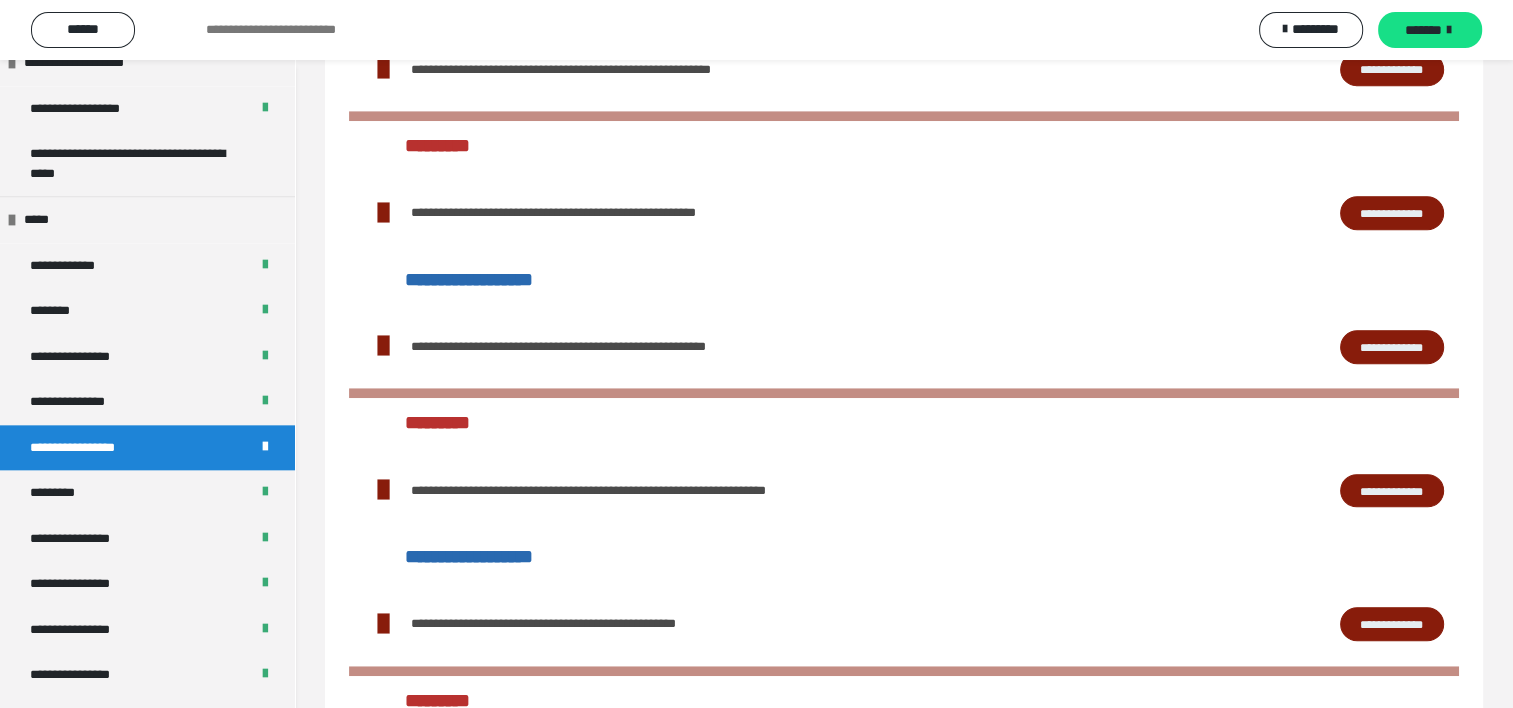 scroll, scrollTop: 1432, scrollLeft: 0, axis: vertical 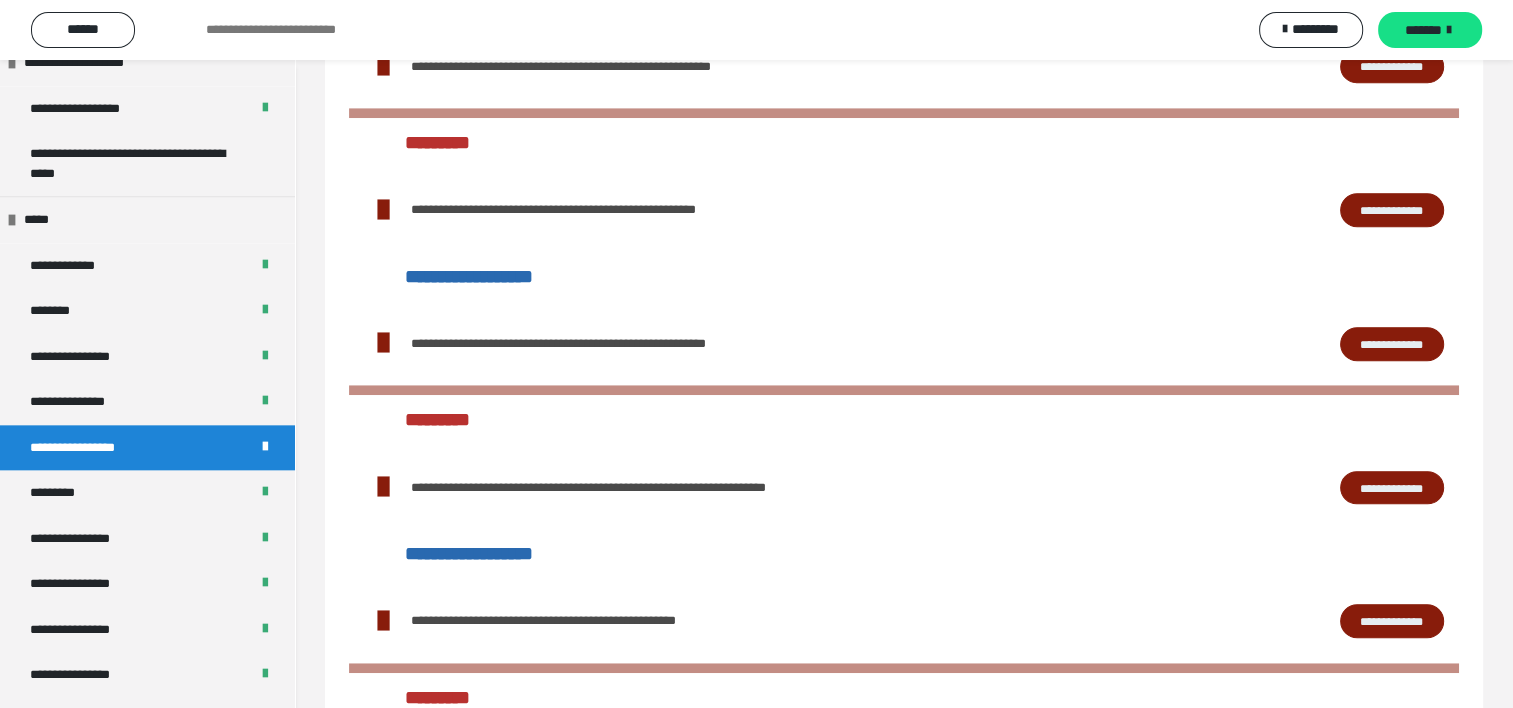 click on "**********" at bounding box center [1392, 344] 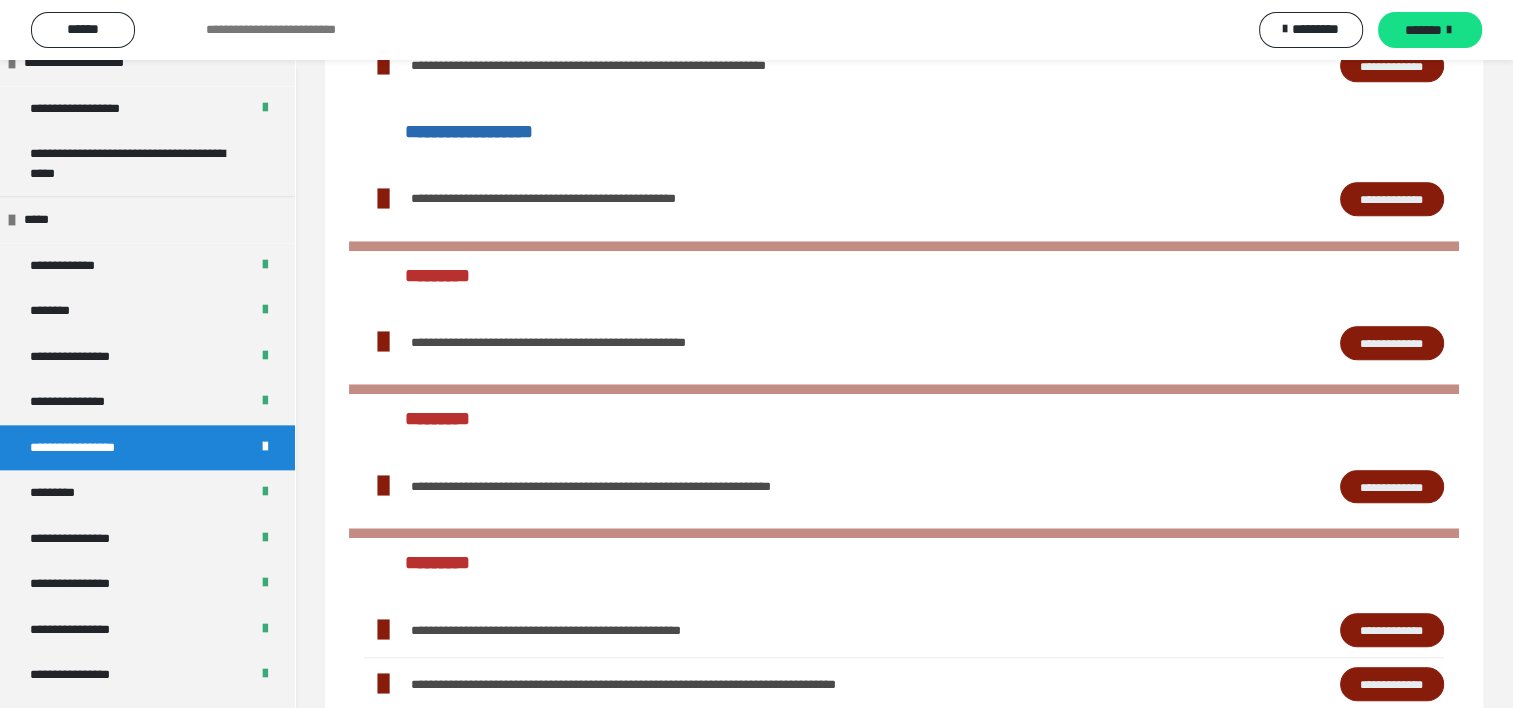 scroll, scrollTop: 1872, scrollLeft: 0, axis: vertical 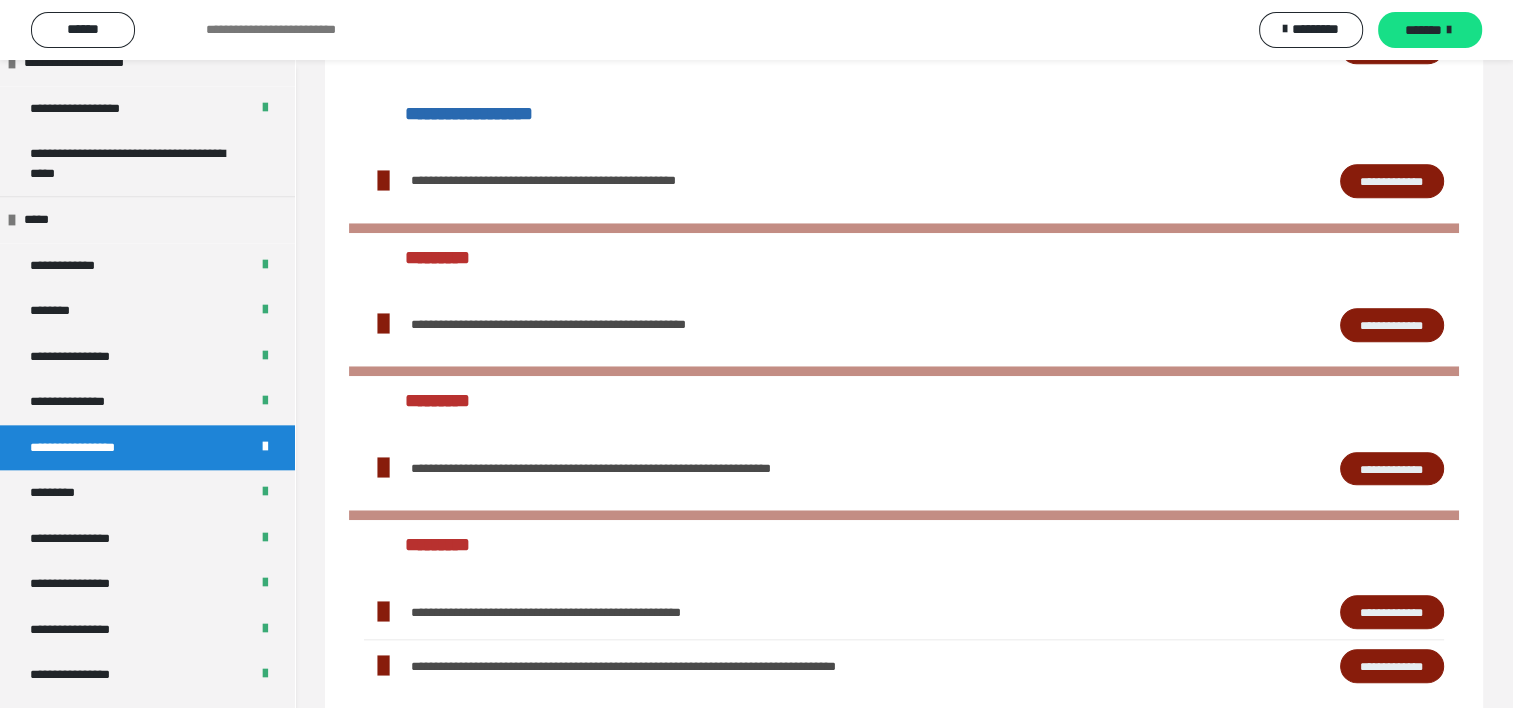 click on "**********" at bounding box center (1392, 325) 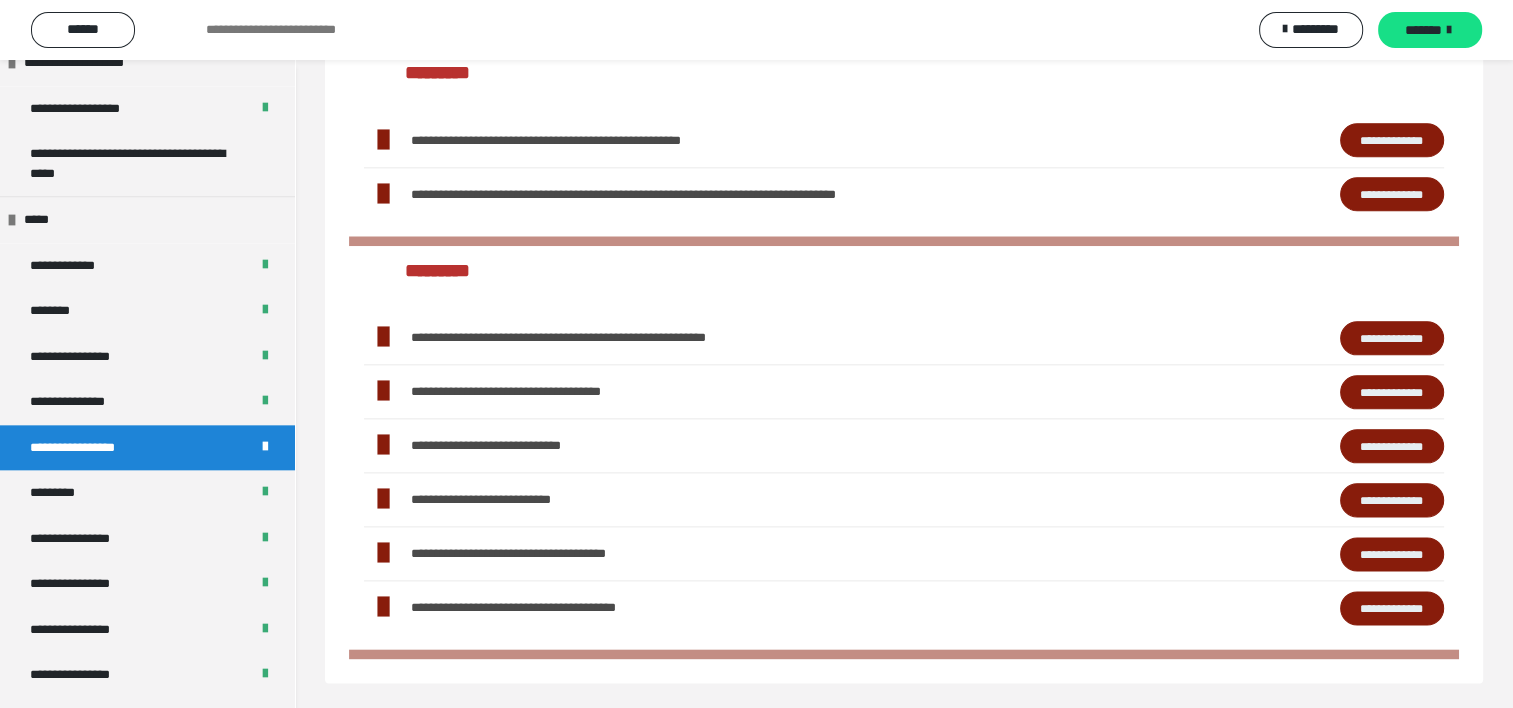 scroll, scrollTop: 2345, scrollLeft: 0, axis: vertical 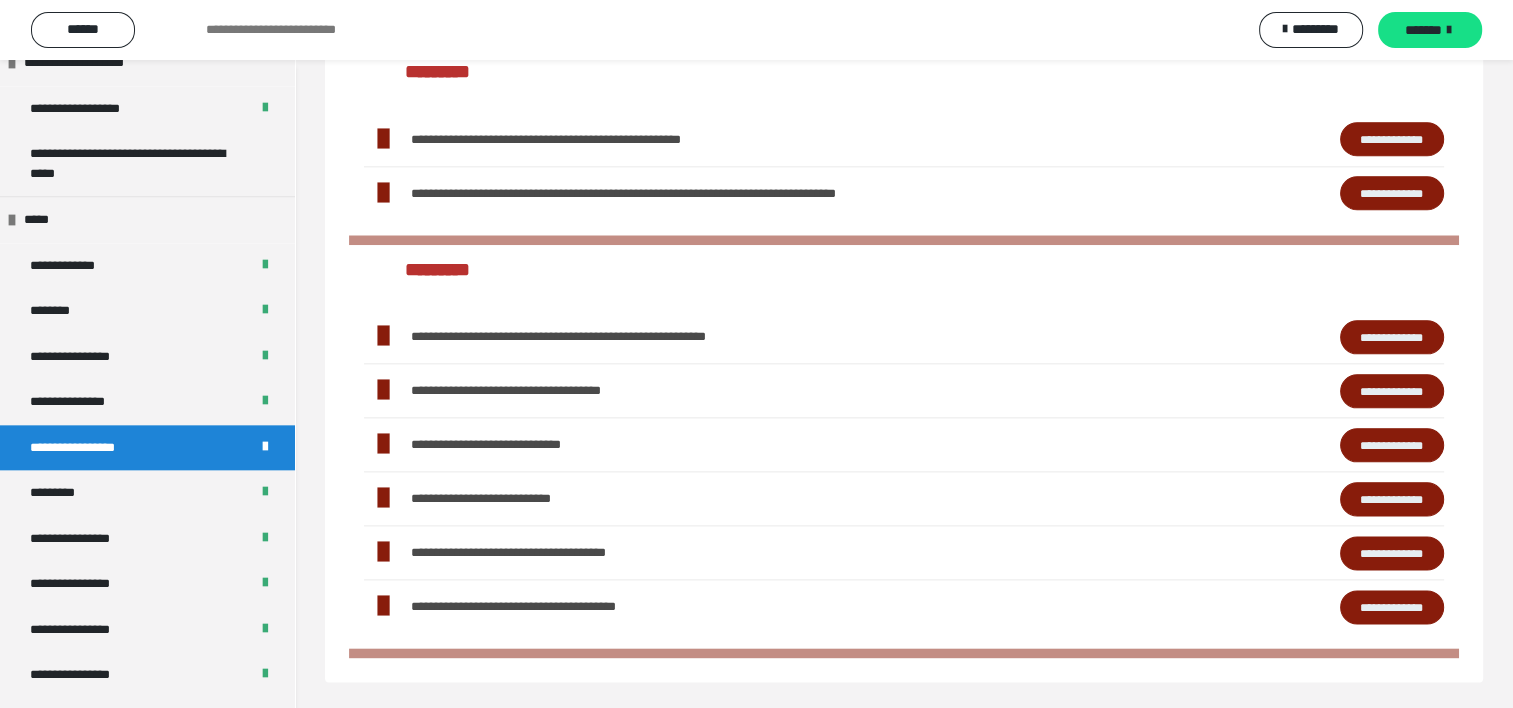 click on "**********" at bounding box center (1392, 337) 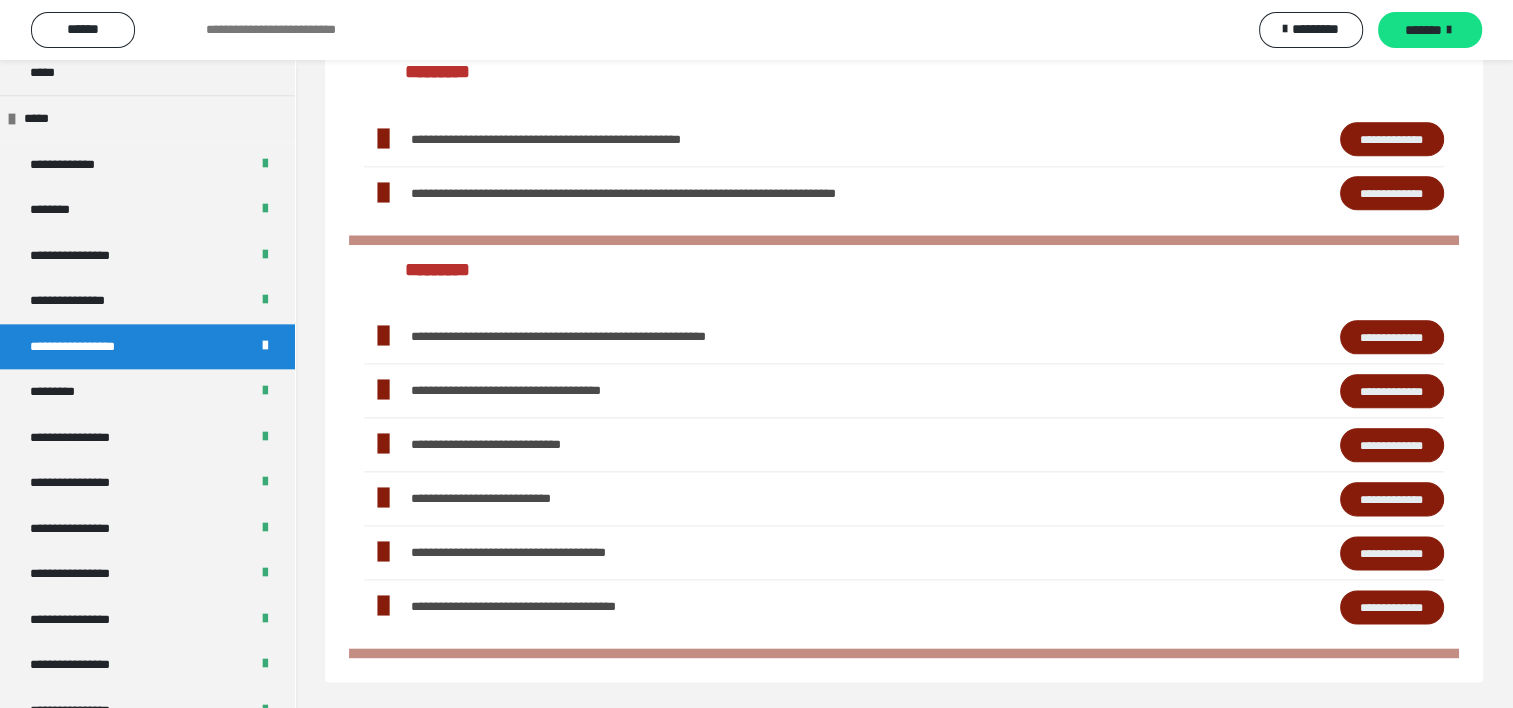 scroll, scrollTop: 2407, scrollLeft: 0, axis: vertical 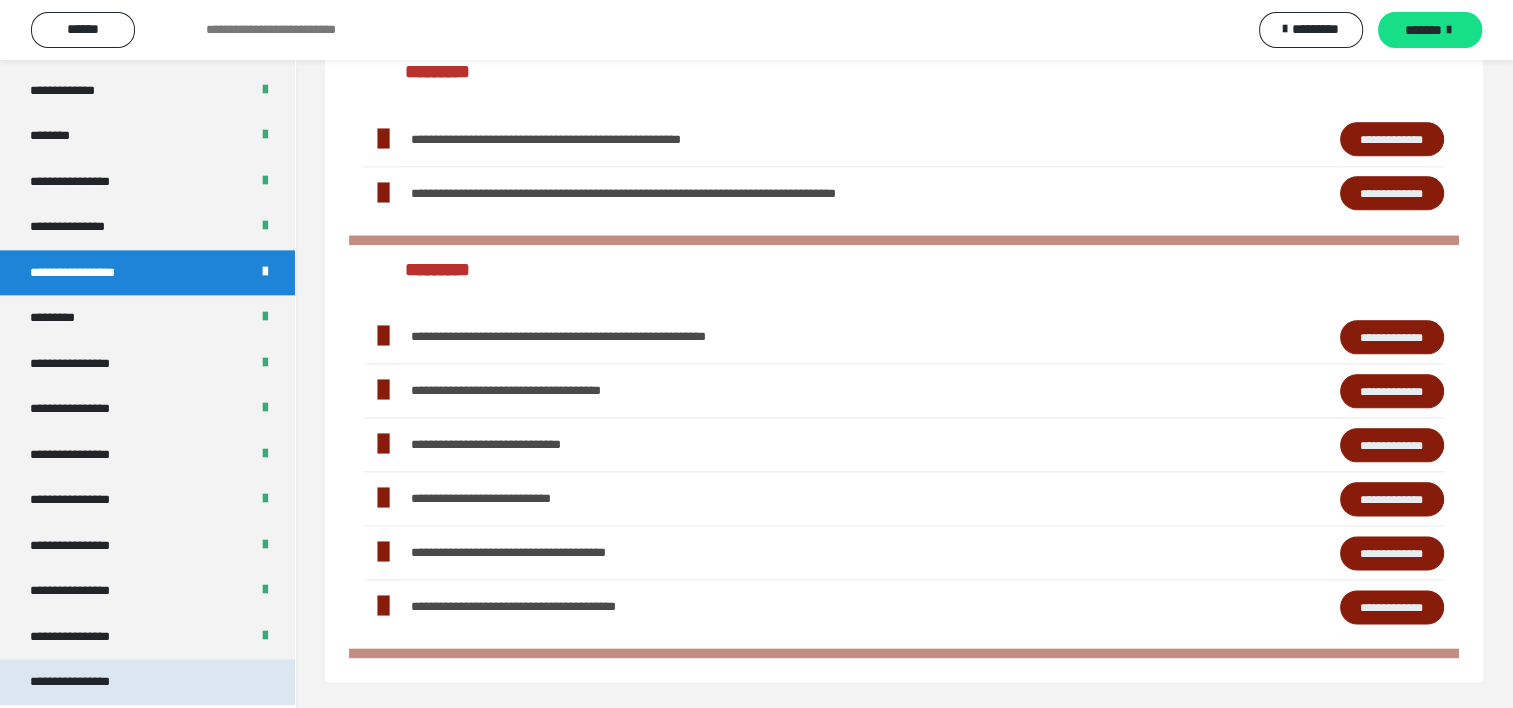 click on "**********" at bounding box center [87, 682] 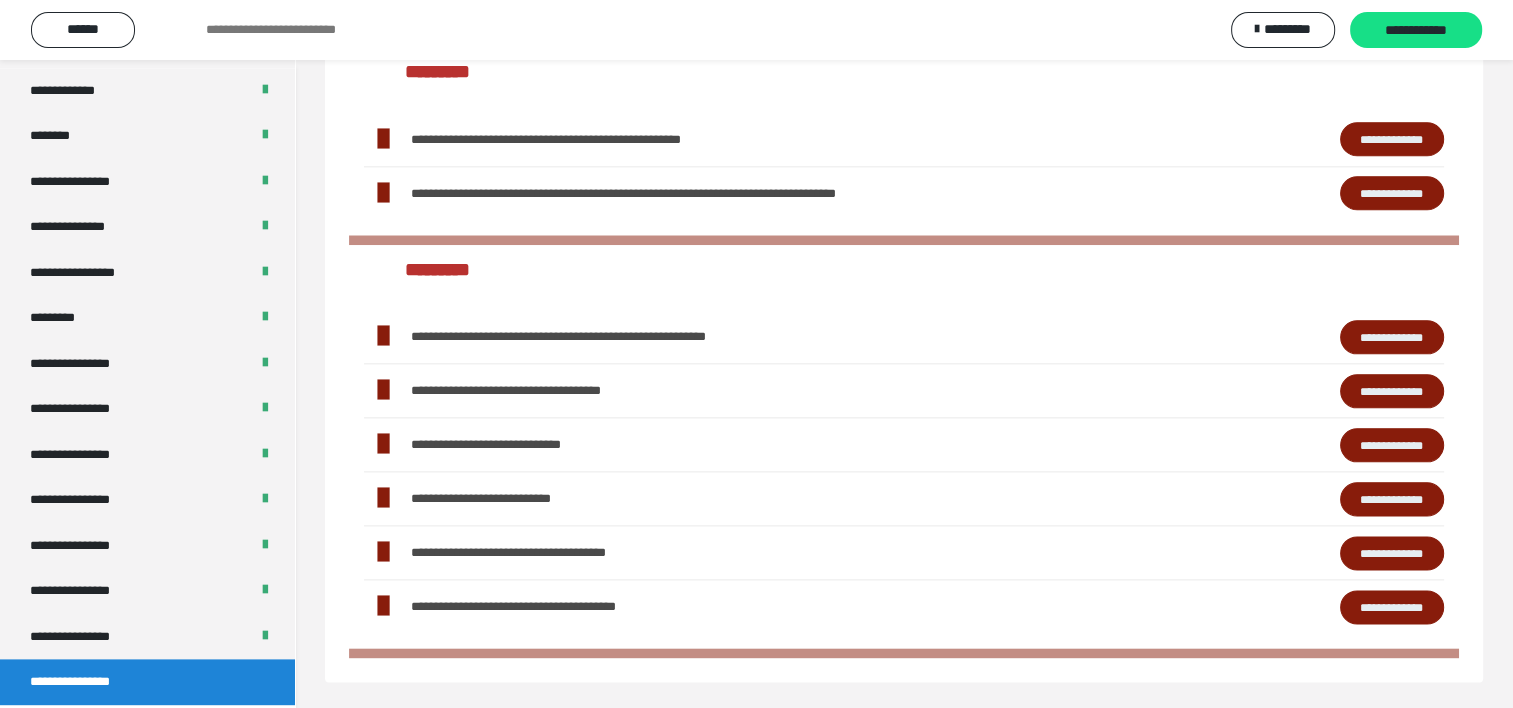 scroll, scrollTop: 60, scrollLeft: 0, axis: vertical 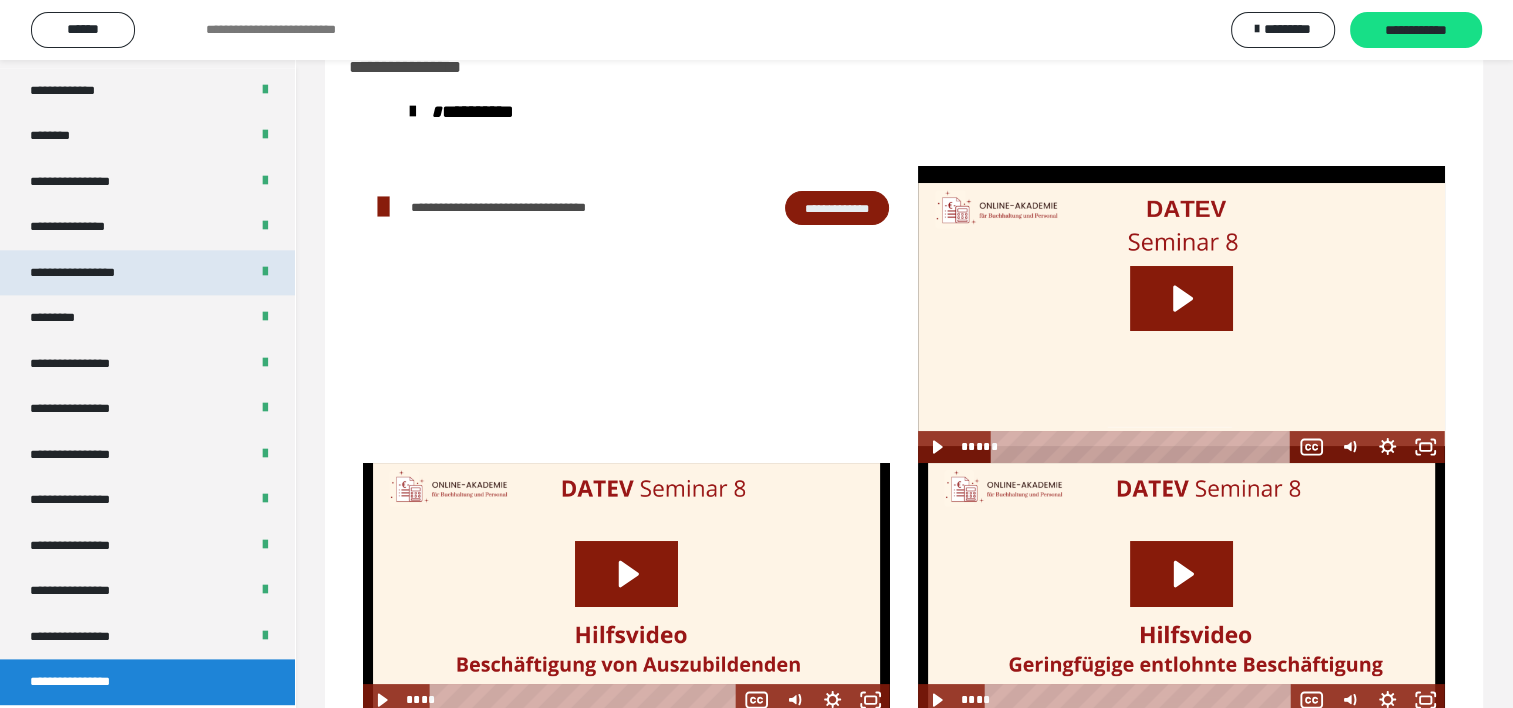 click on "**********" at bounding box center (93, 273) 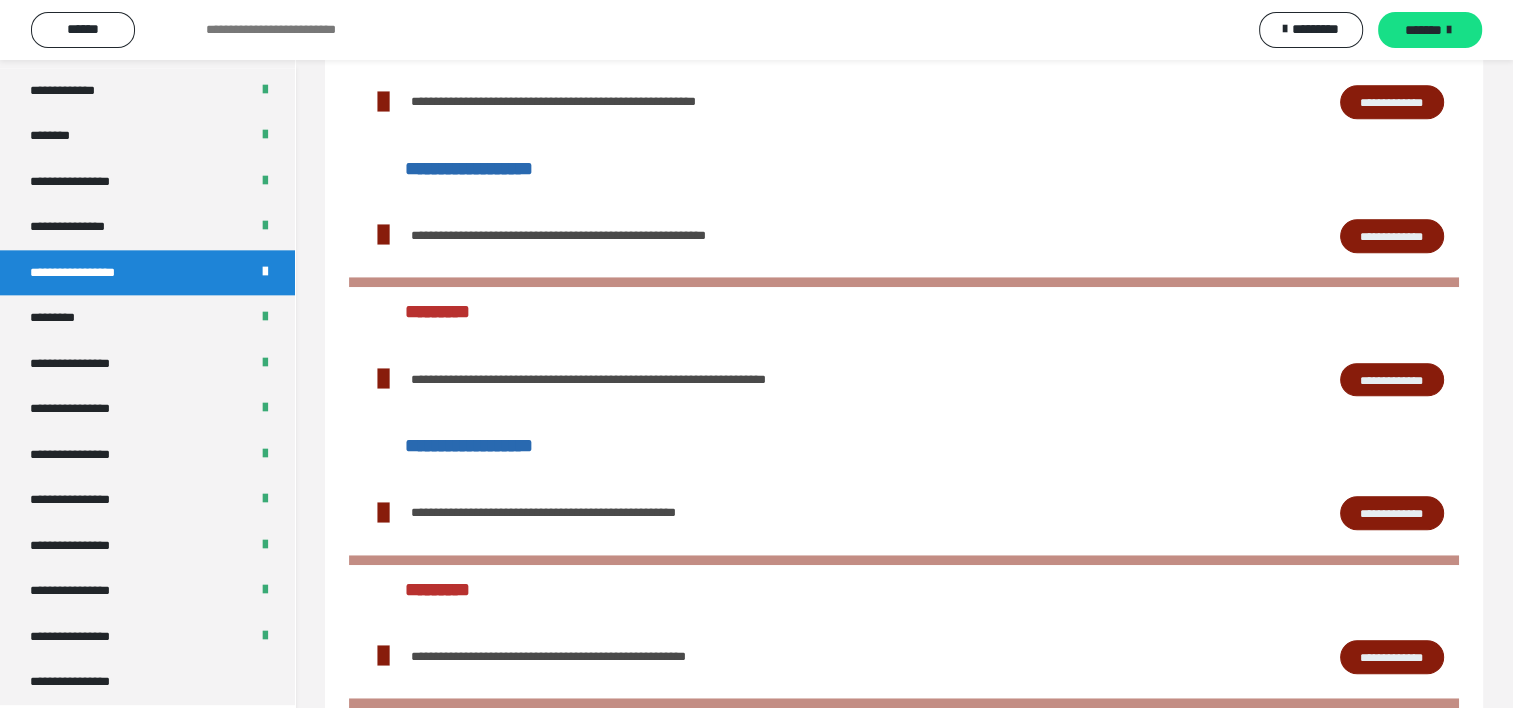 scroll, scrollTop: 1580, scrollLeft: 0, axis: vertical 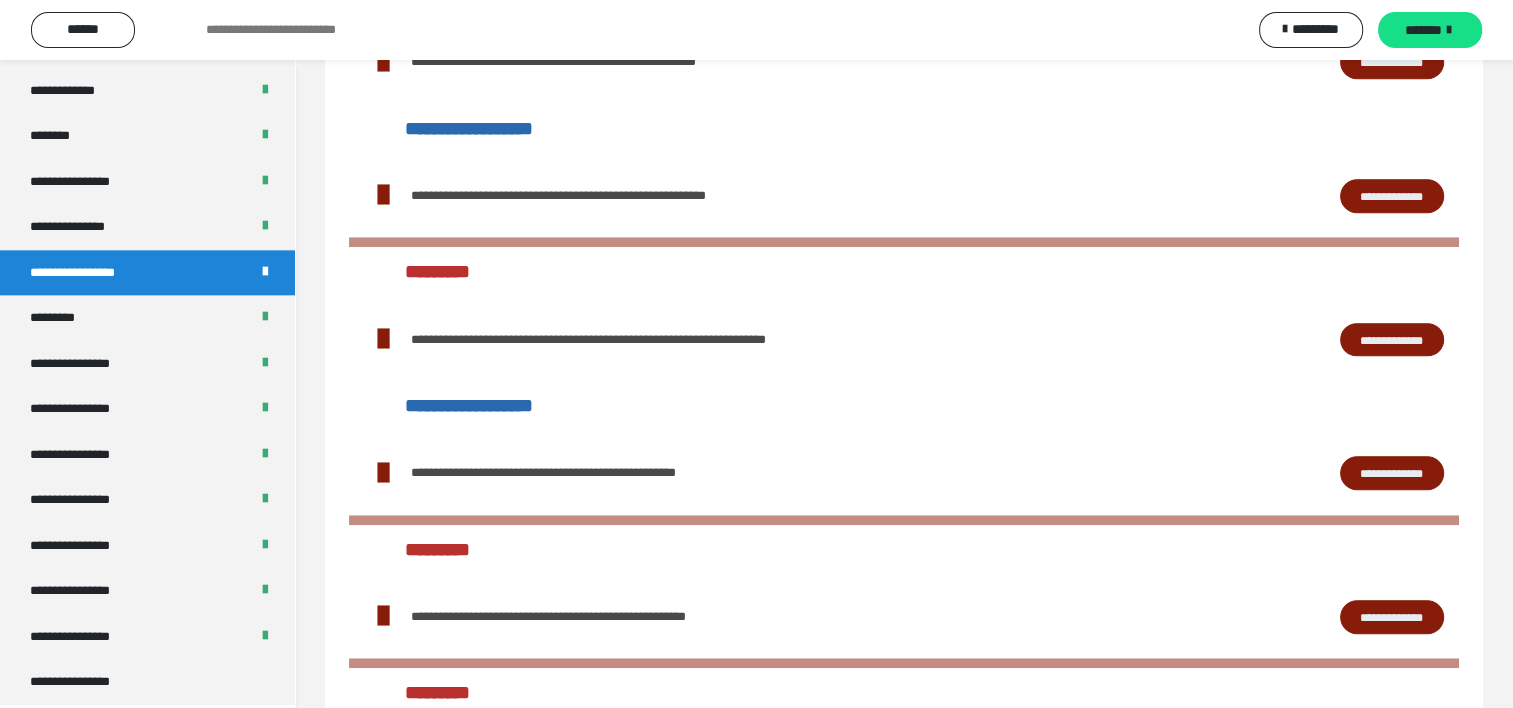 click on "**********" at bounding box center [1392, 340] 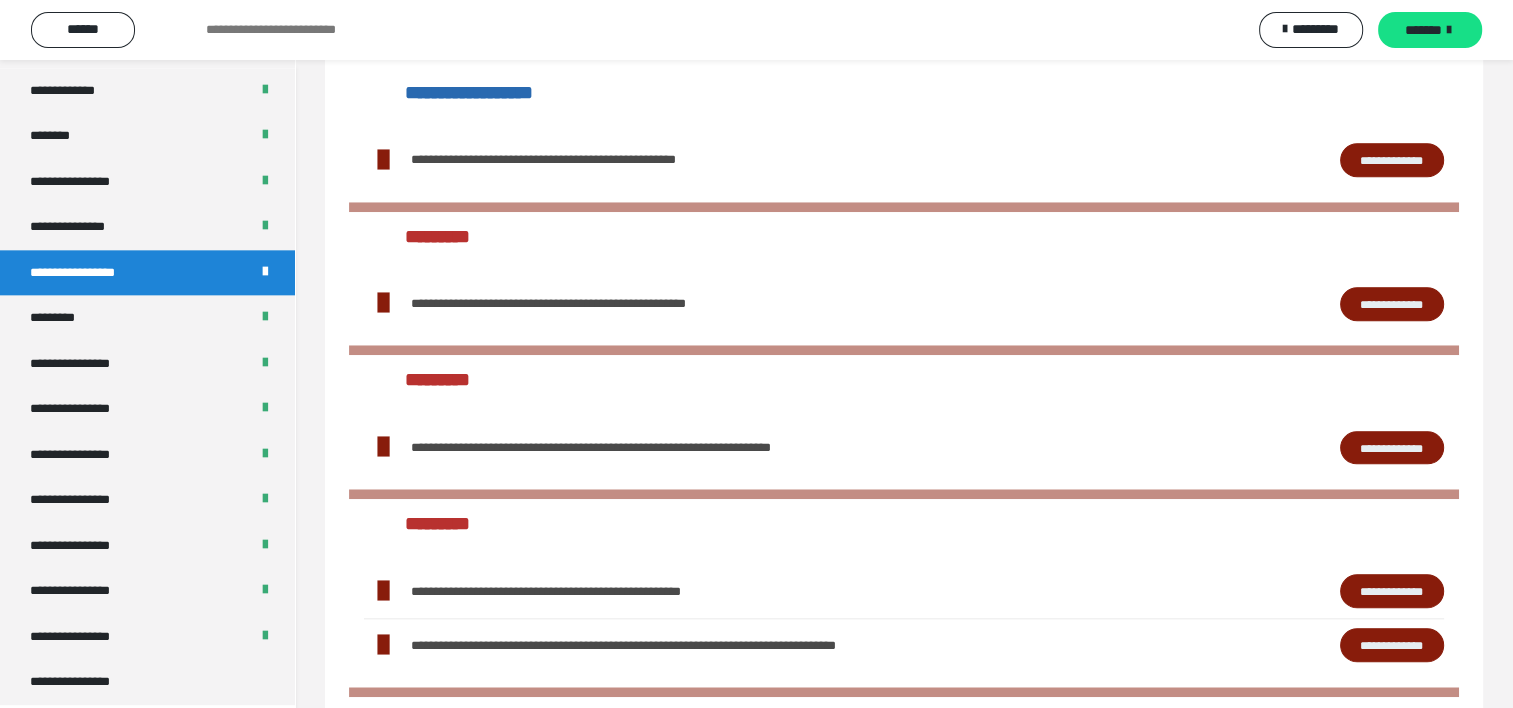 scroll, scrollTop: 1900, scrollLeft: 0, axis: vertical 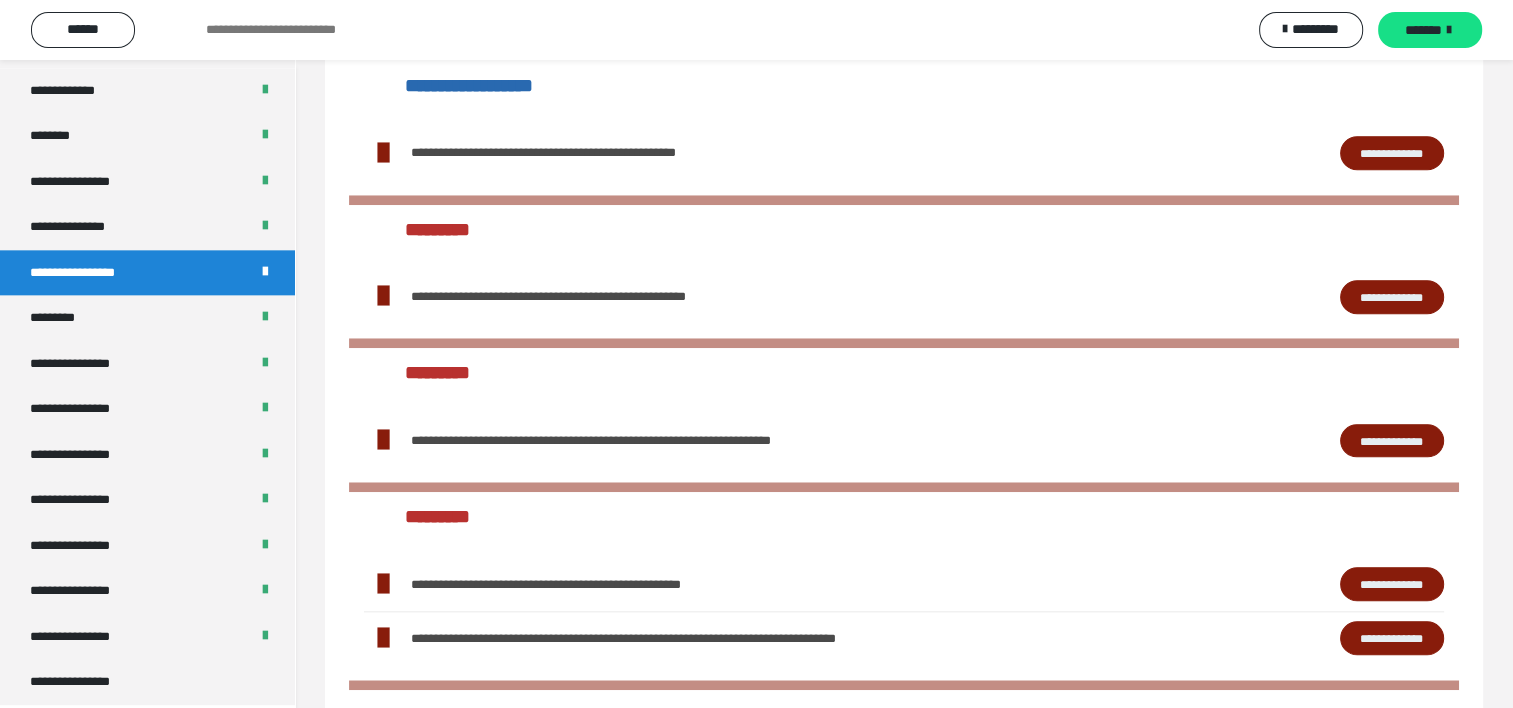 click on "**********" at bounding box center [1392, 584] 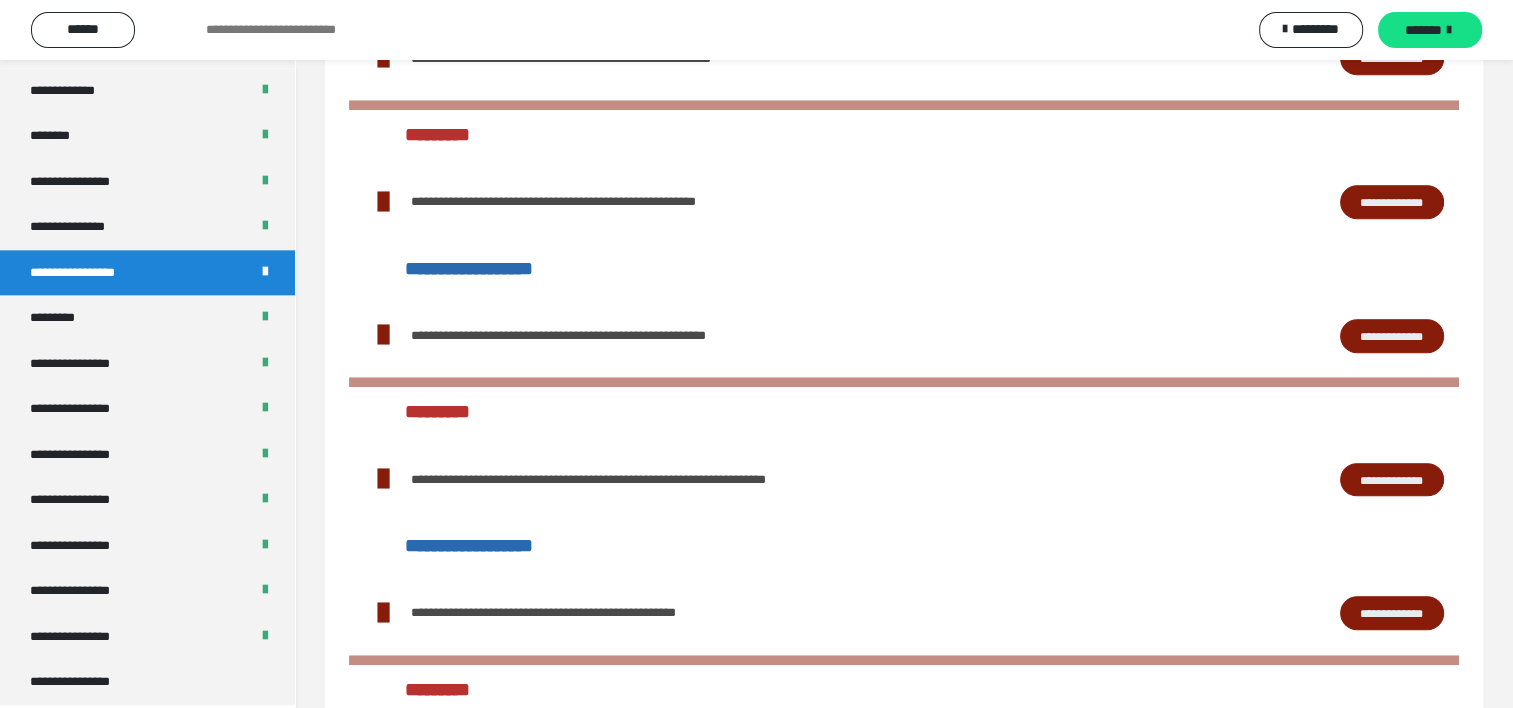 scroll, scrollTop: 1420, scrollLeft: 0, axis: vertical 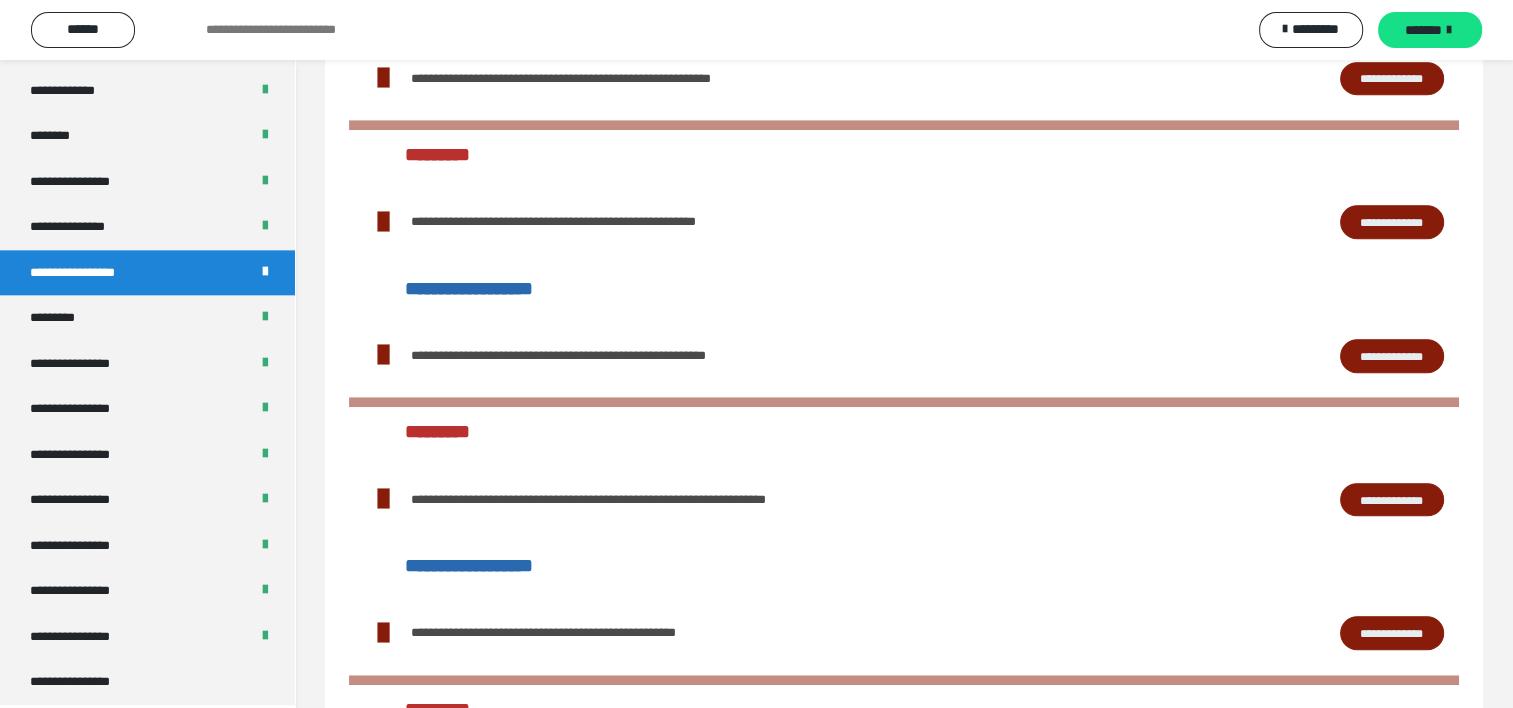 click on "**********" at bounding box center [1392, 222] 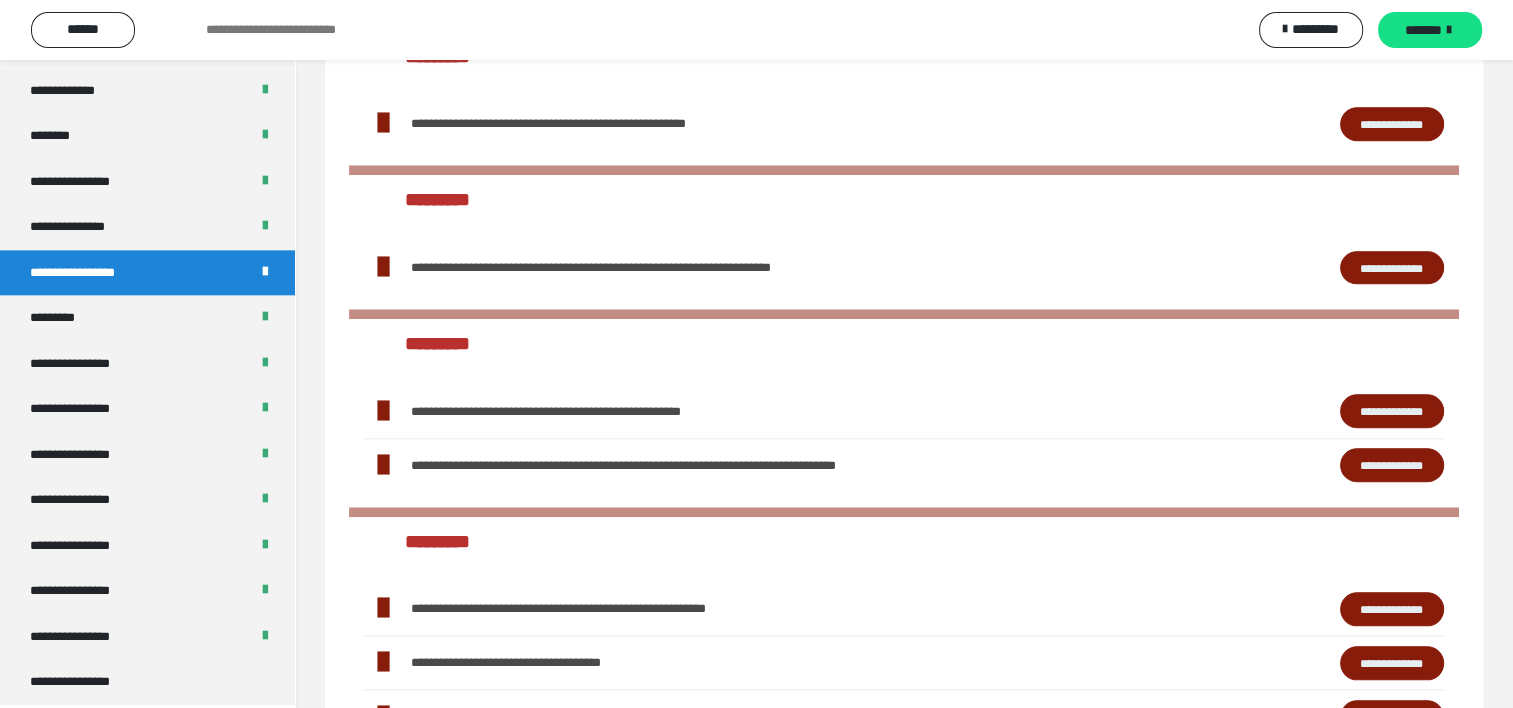 scroll, scrollTop: 2100, scrollLeft: 0, axis: vertical 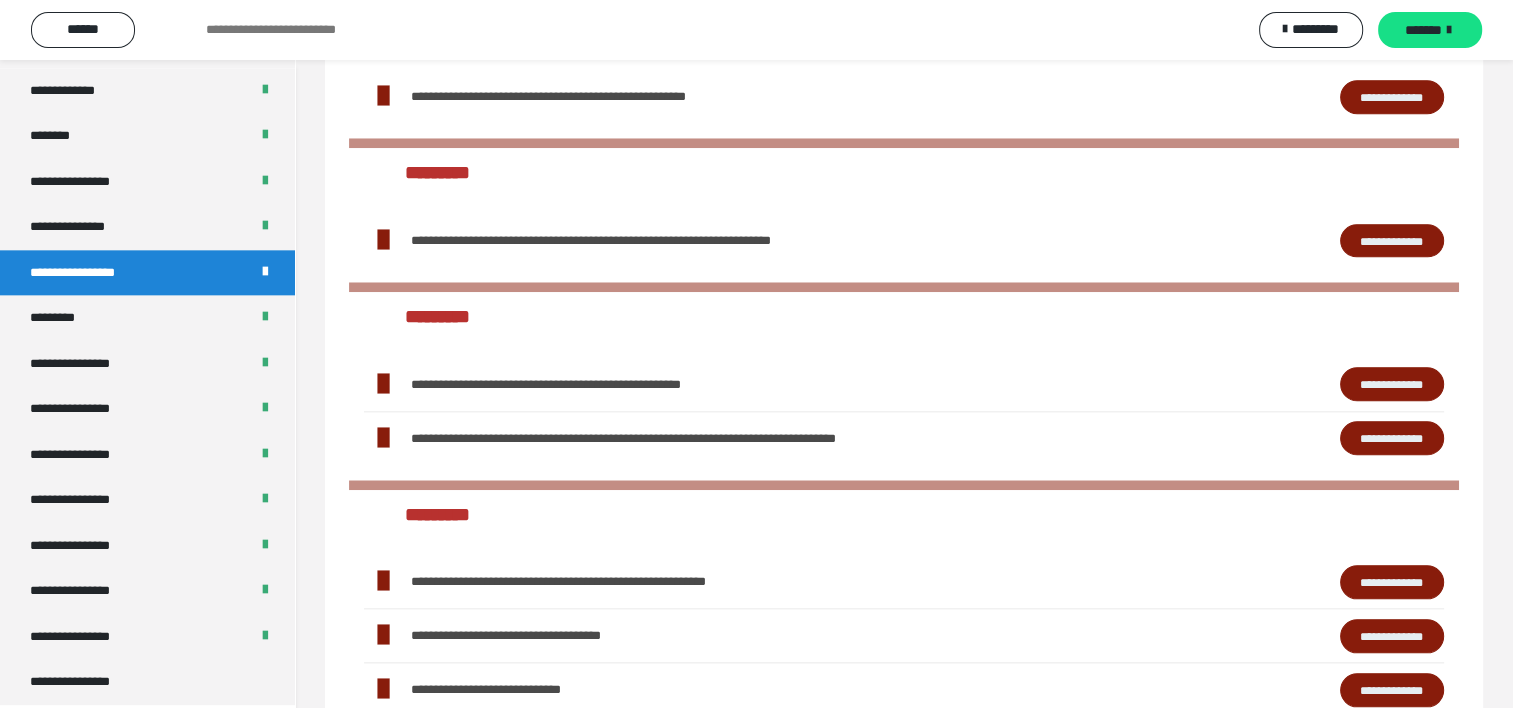 click on "**********" at bounding box center (1392, 582) 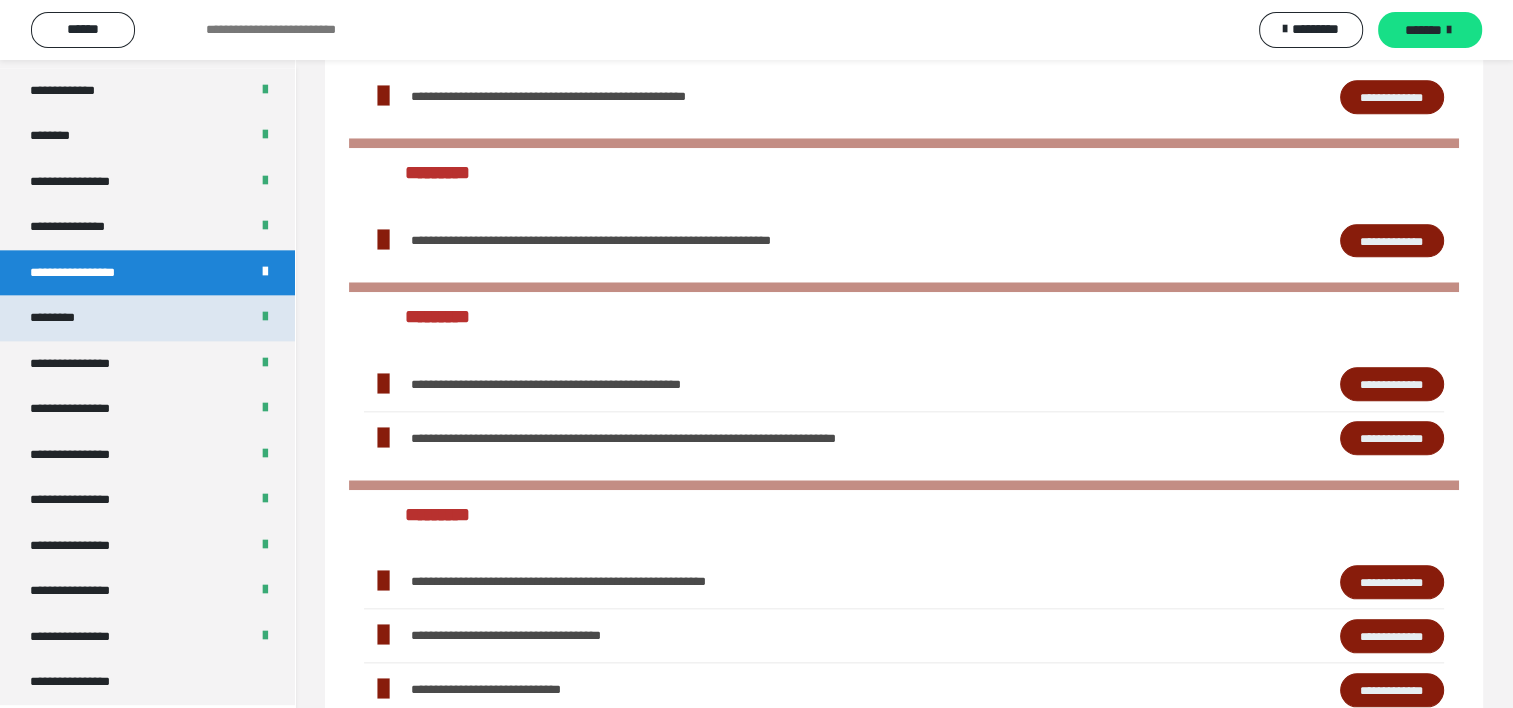 click on "*********" at bounding box center [147, 318] 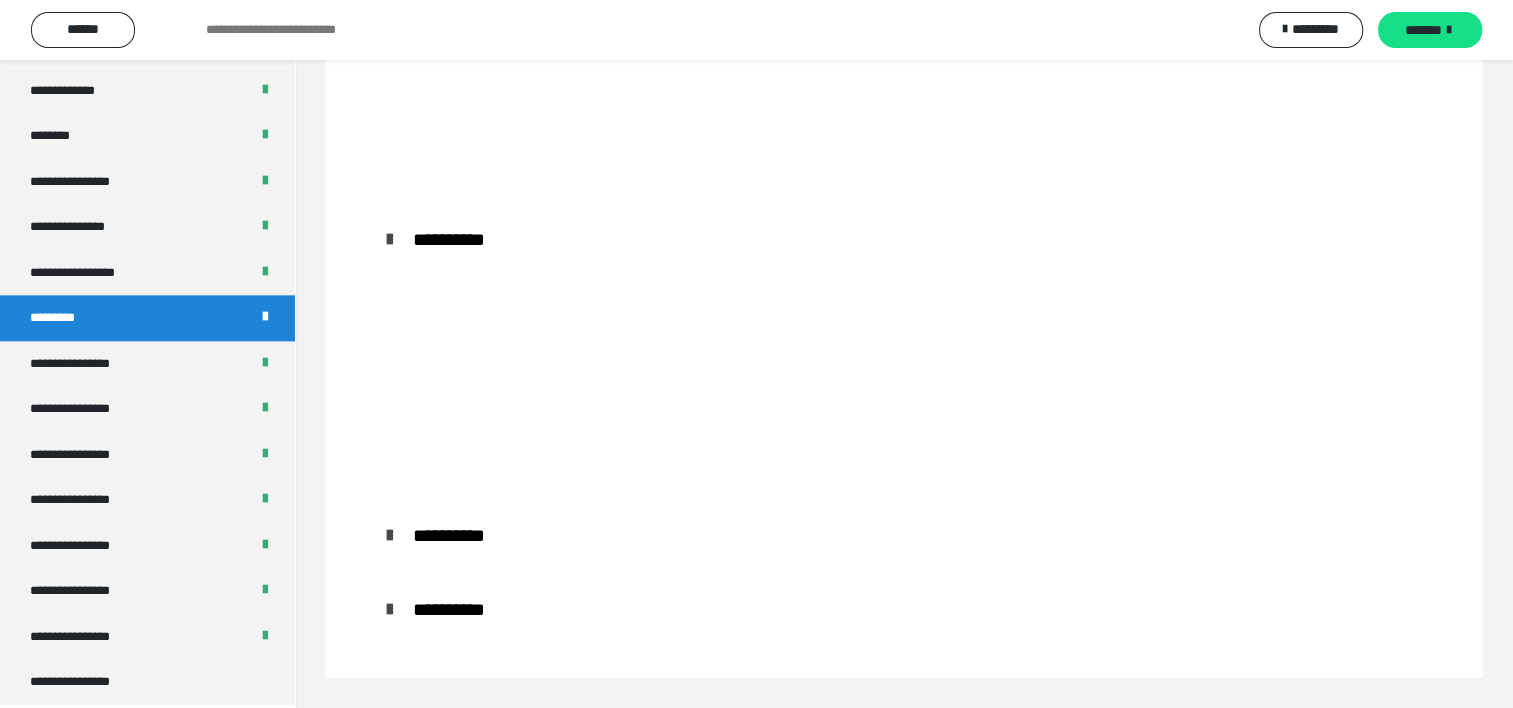 scroll, scrollTop: 60, scrollLeft: 0, axis: vertical 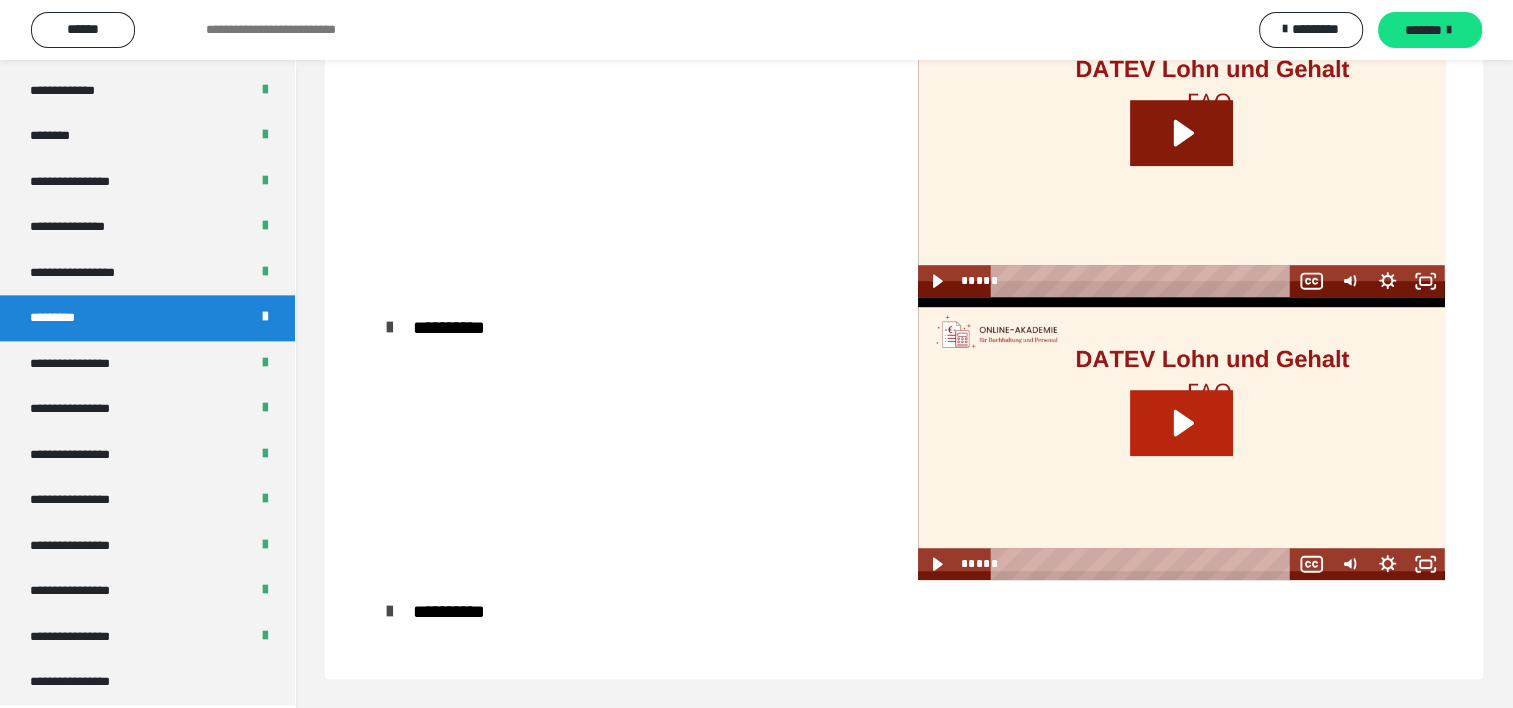 click 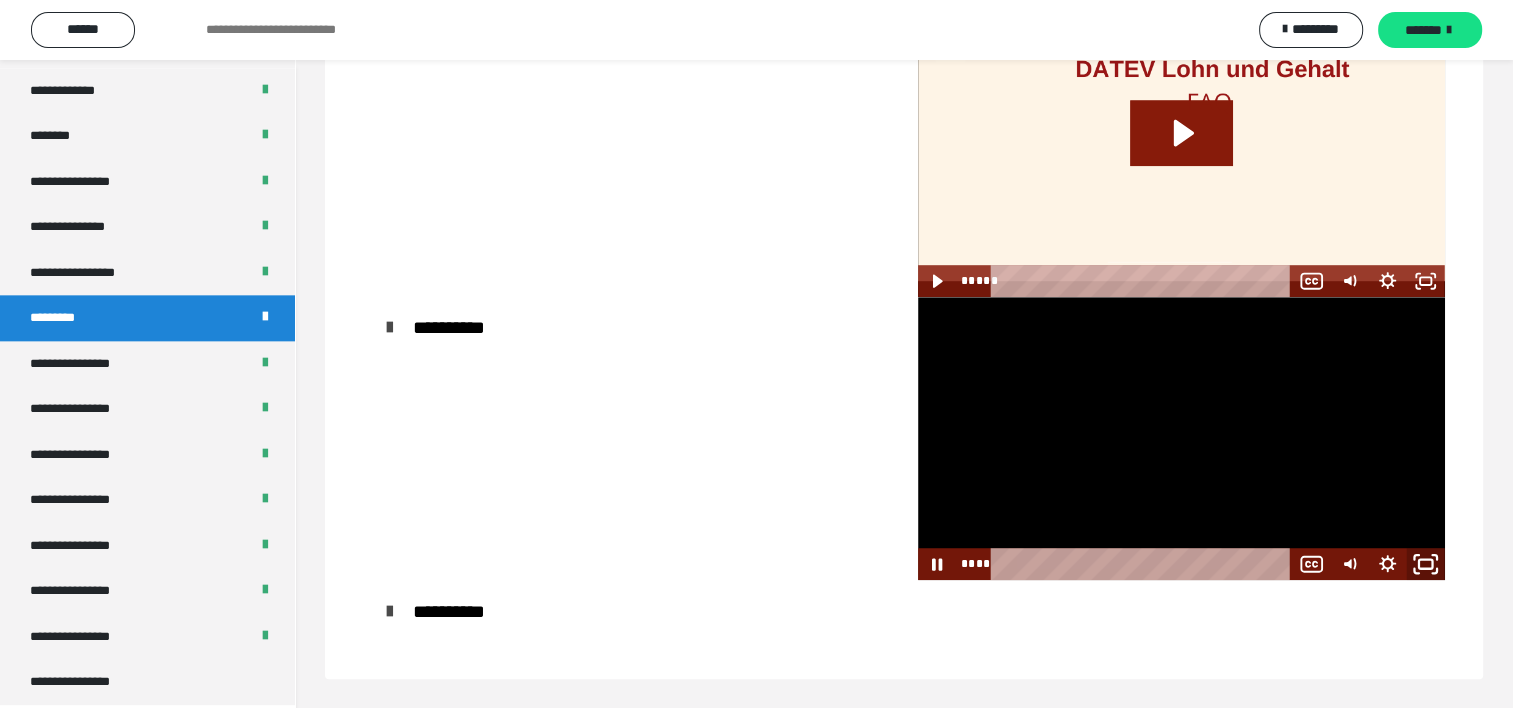 click 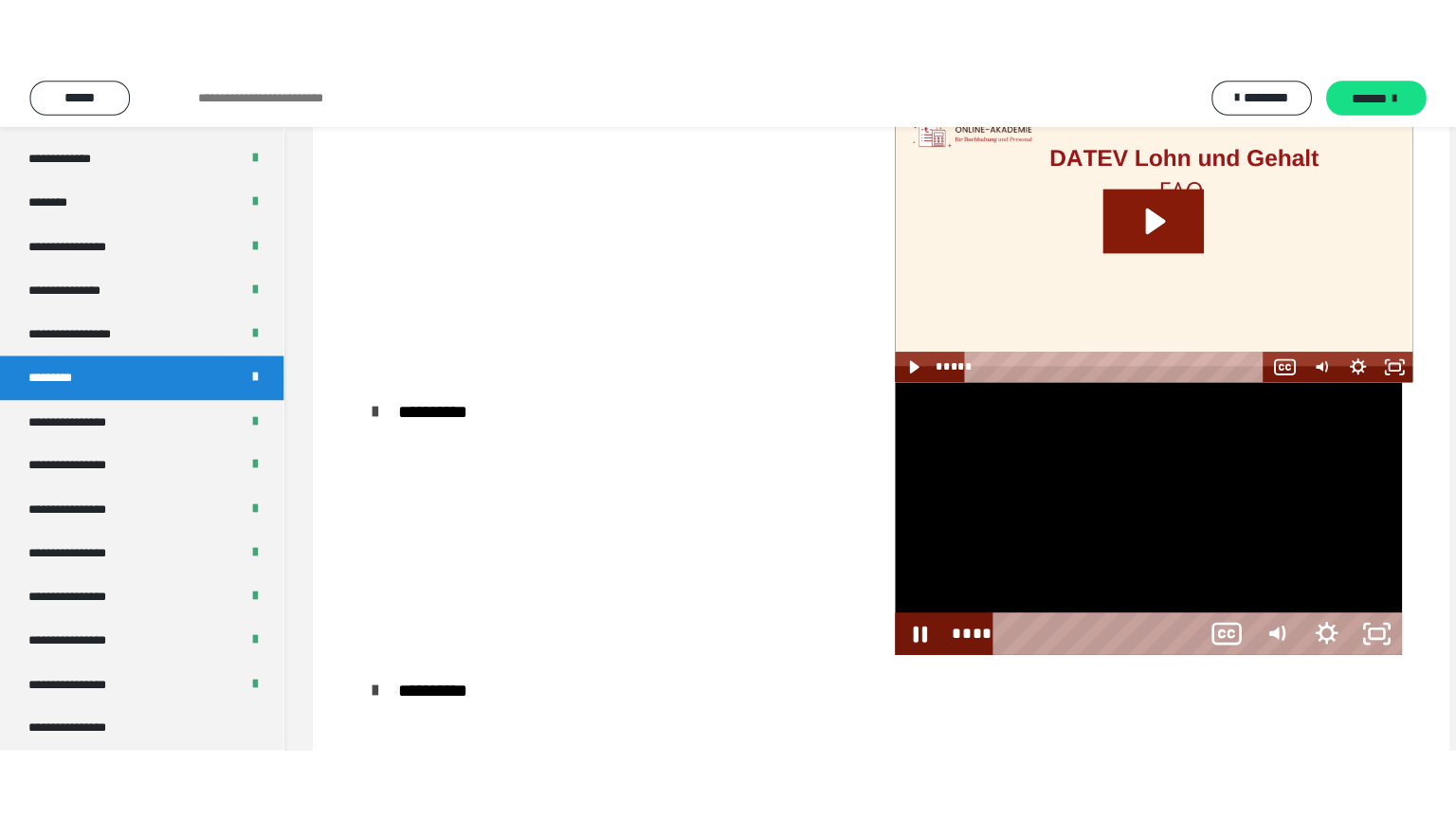 scroll, scrollTop: 1032, scrollLeft: 0, axis: vertical 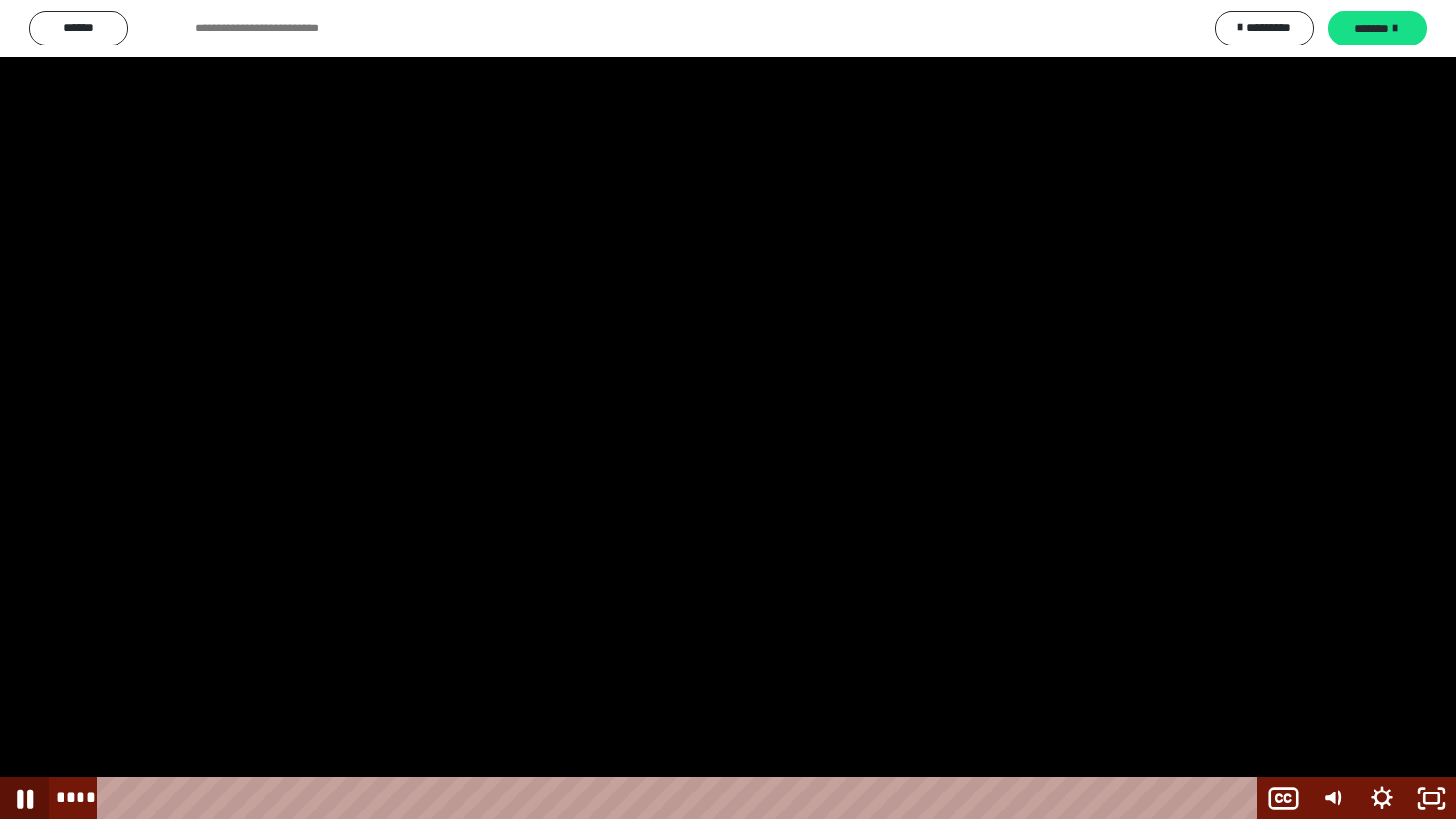 click 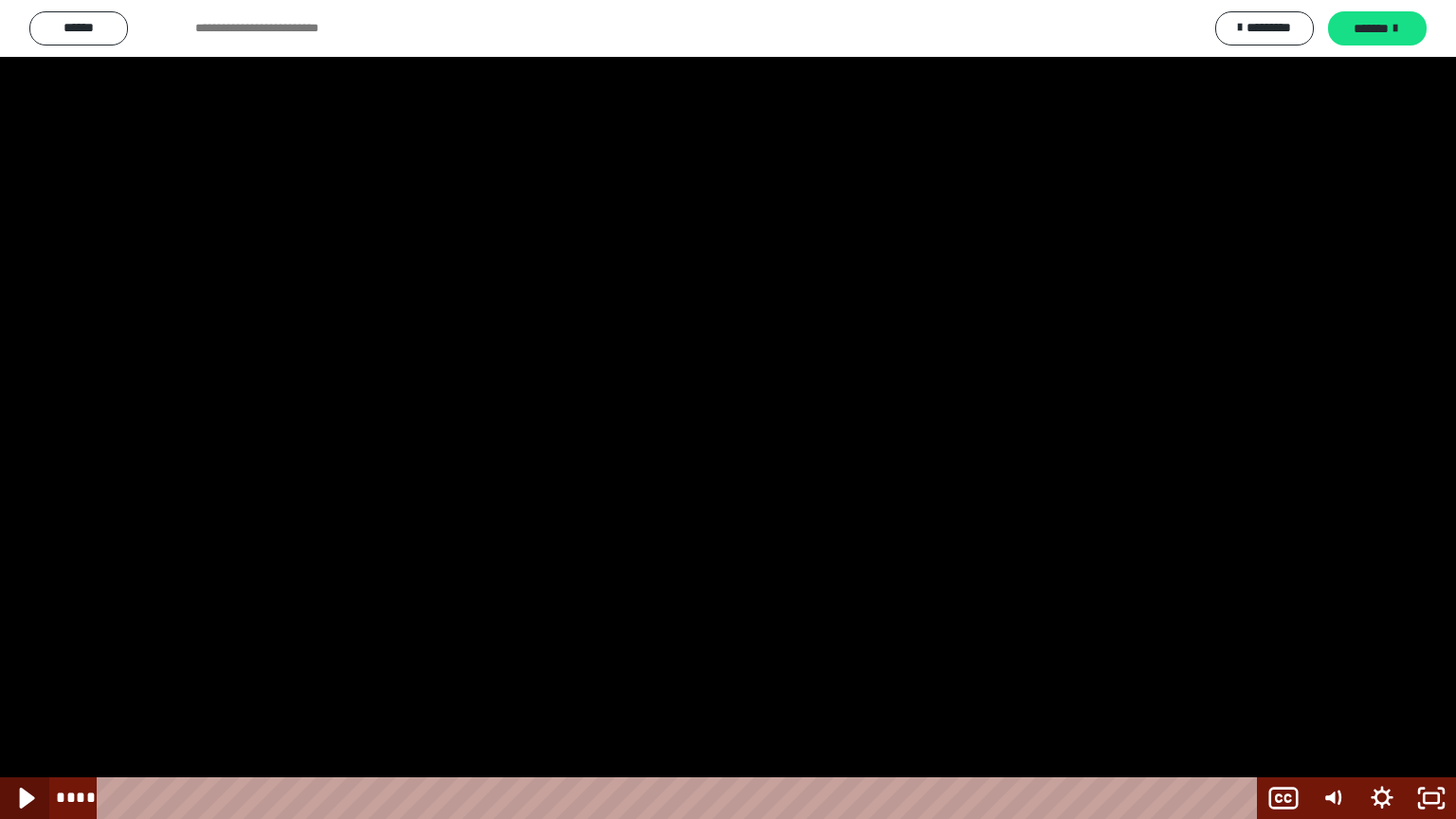 click 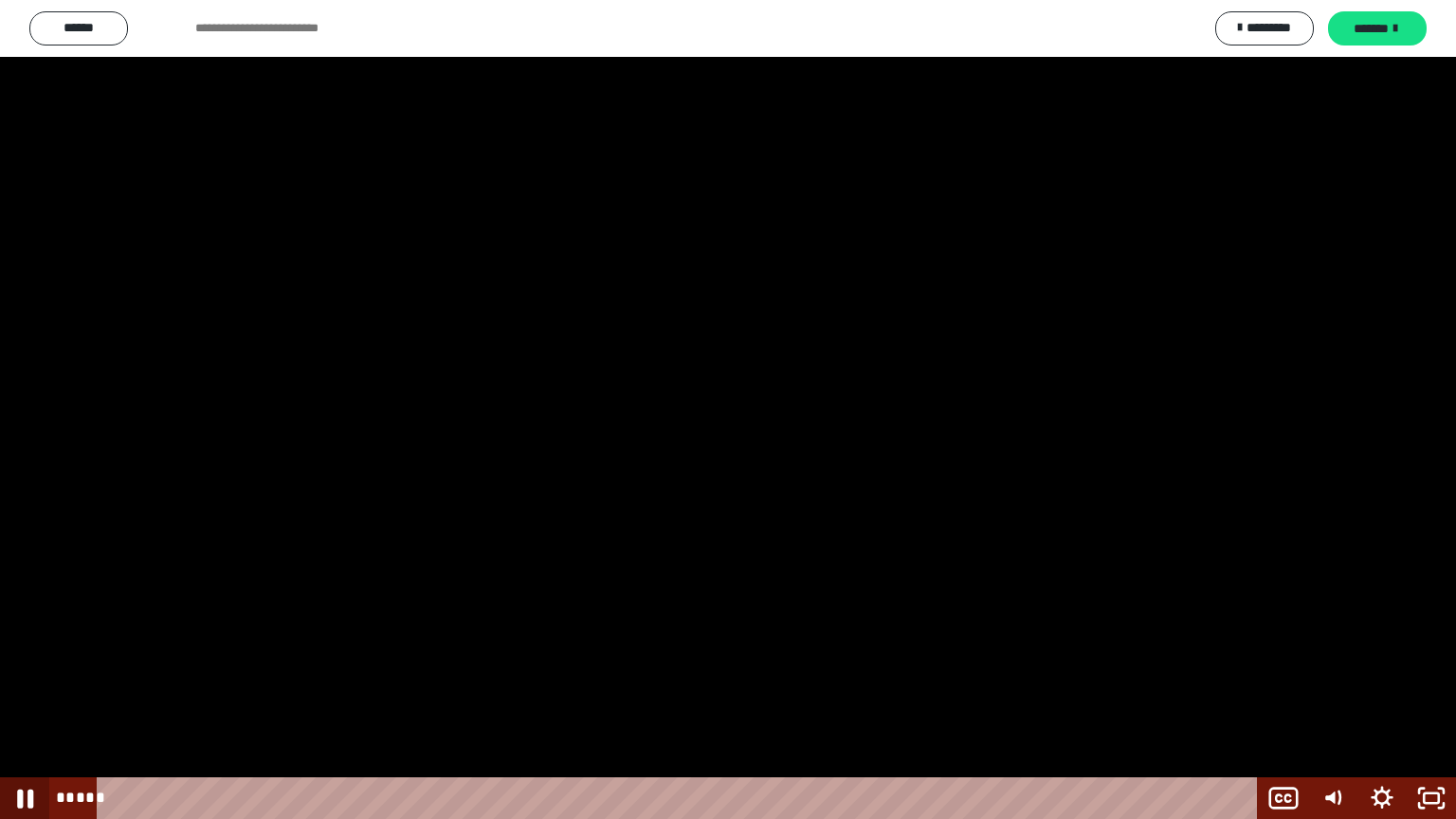 click 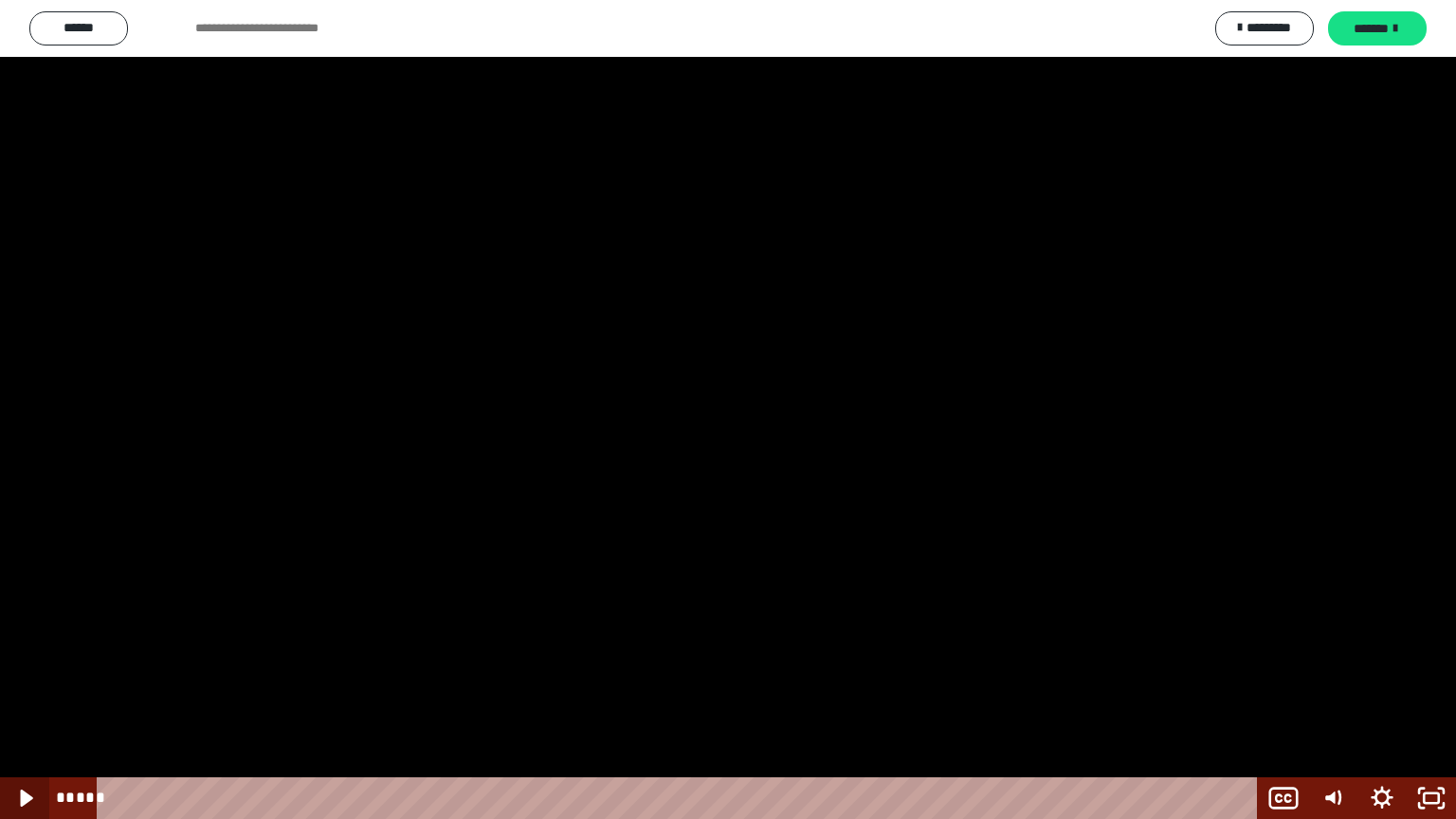 click 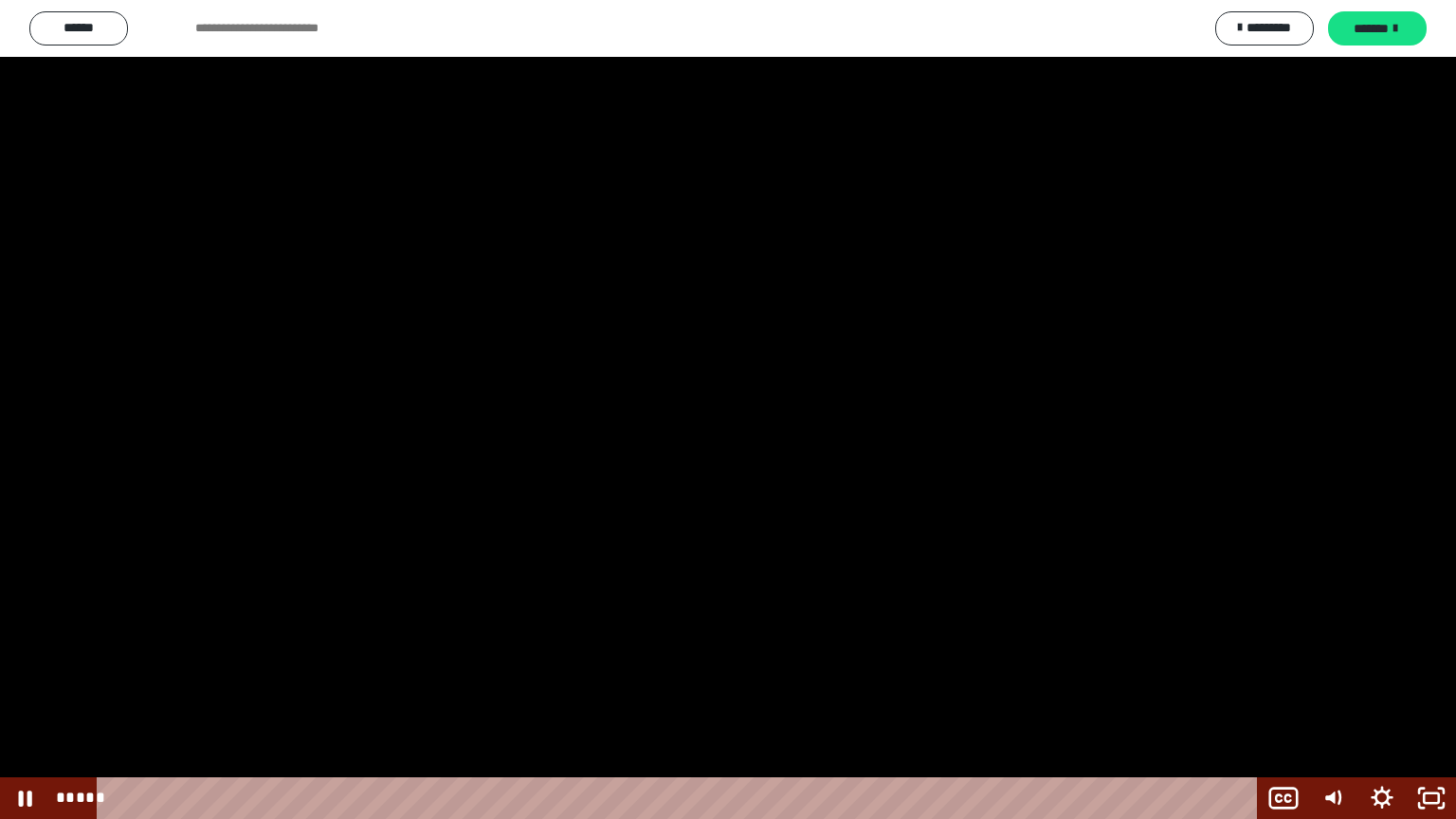 type 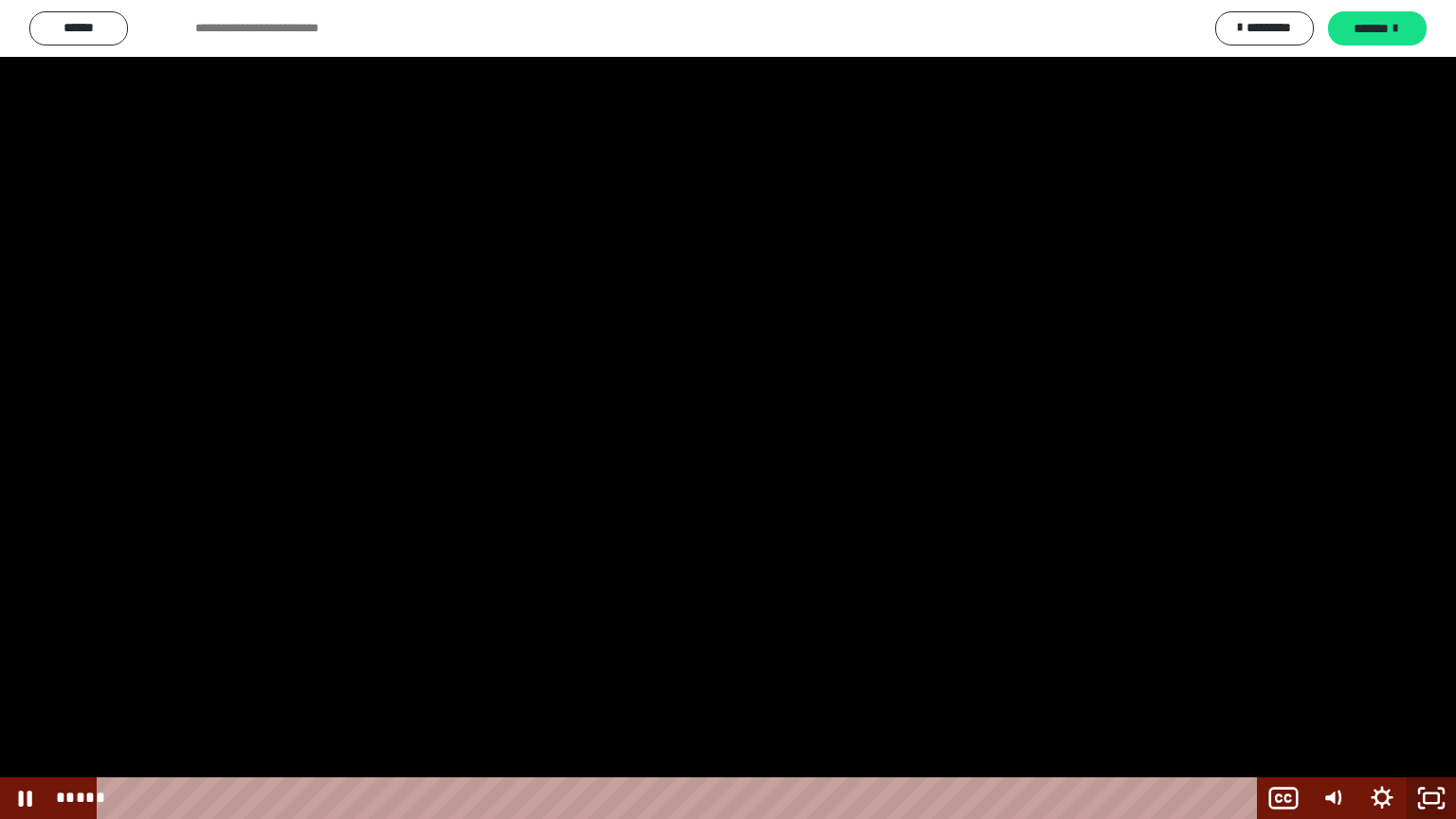 click 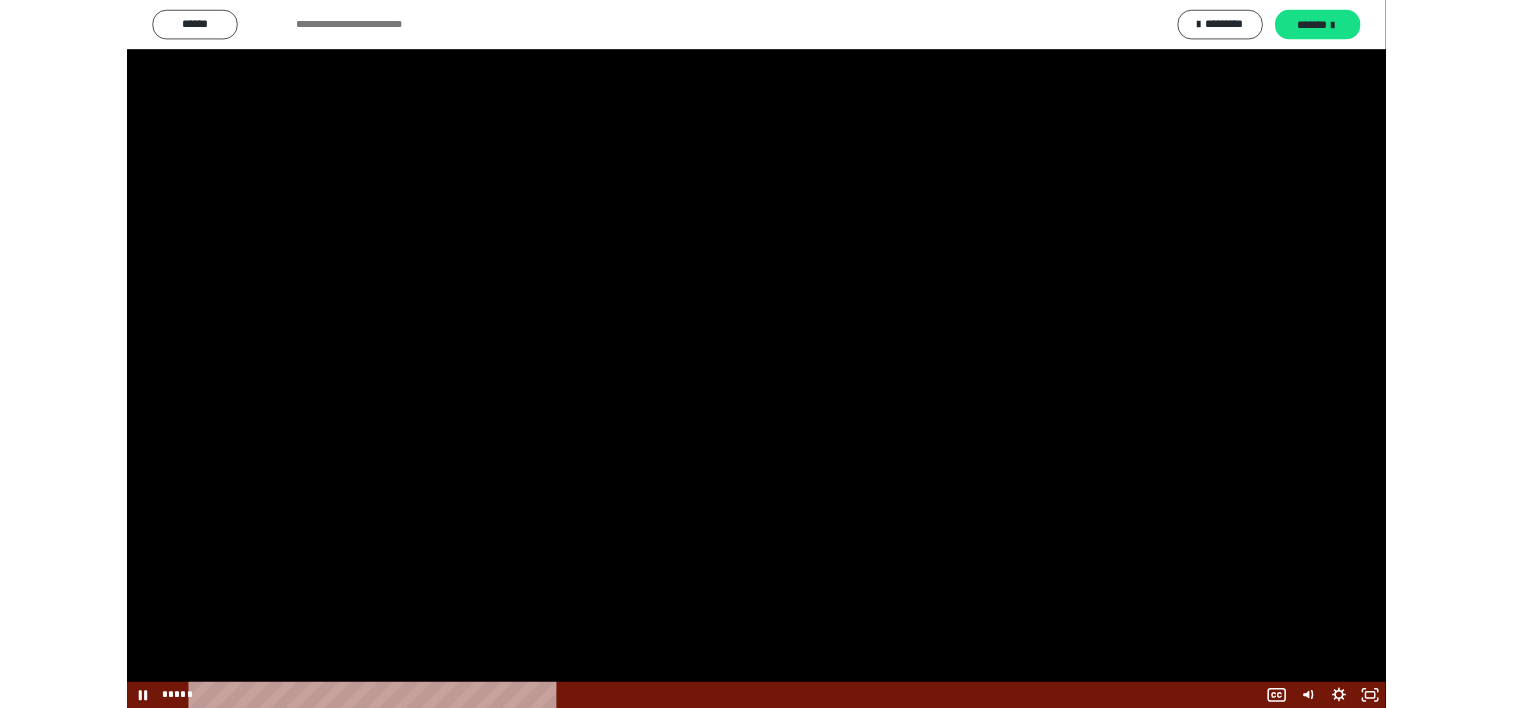 scroll, scrollTop: 1060, scrollLeft: 0, axis: vertical 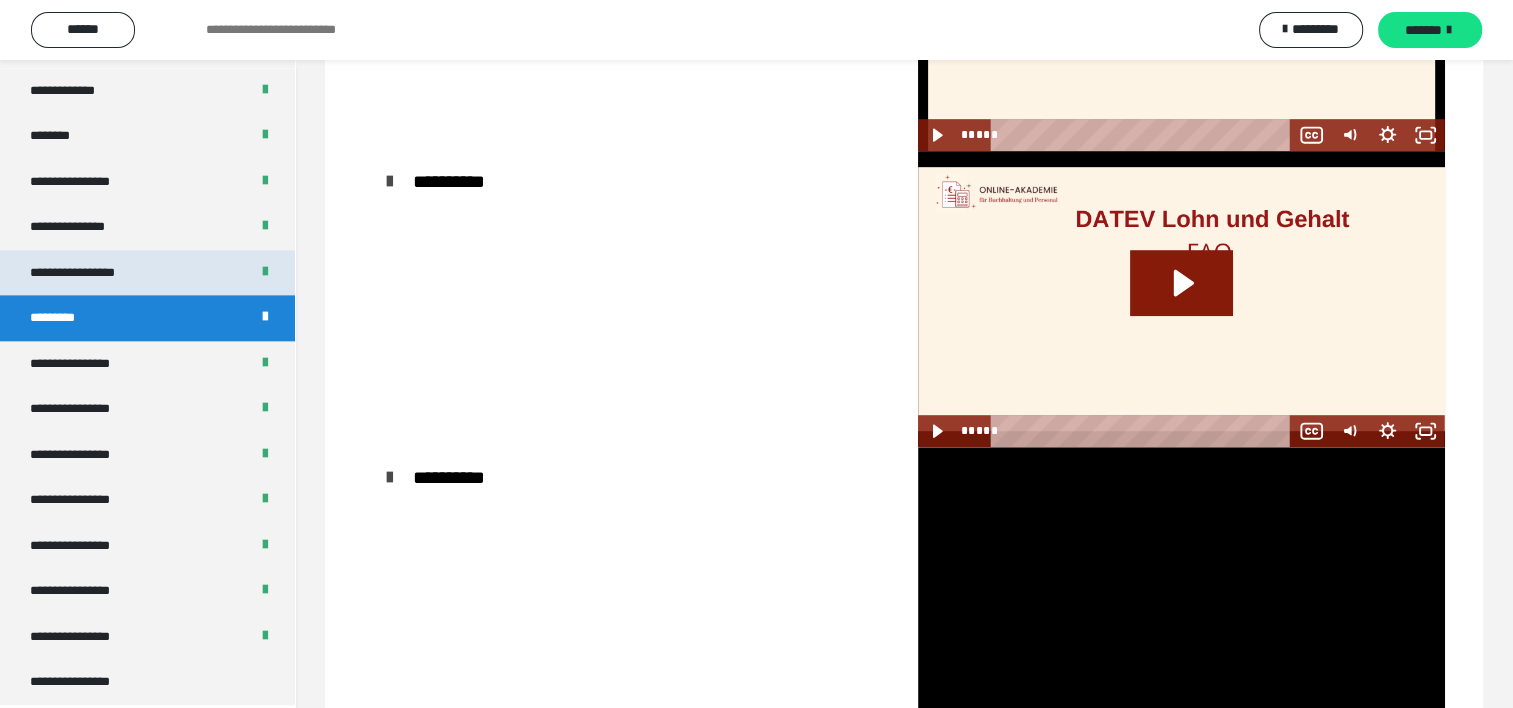 click on "**********" at bounding box center (93, 273) 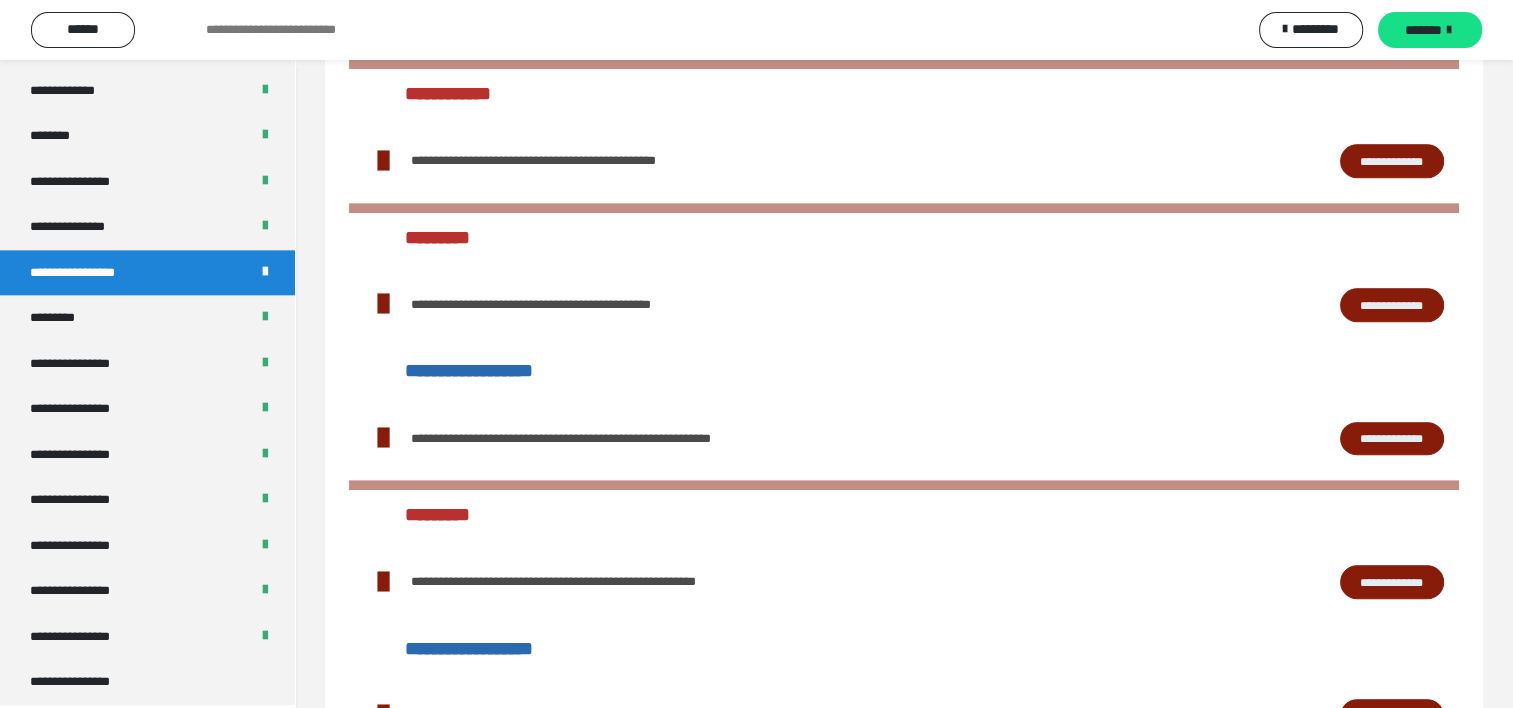 scroll, scrollTop: 2367, scrollLeft: 0, axis: vertical 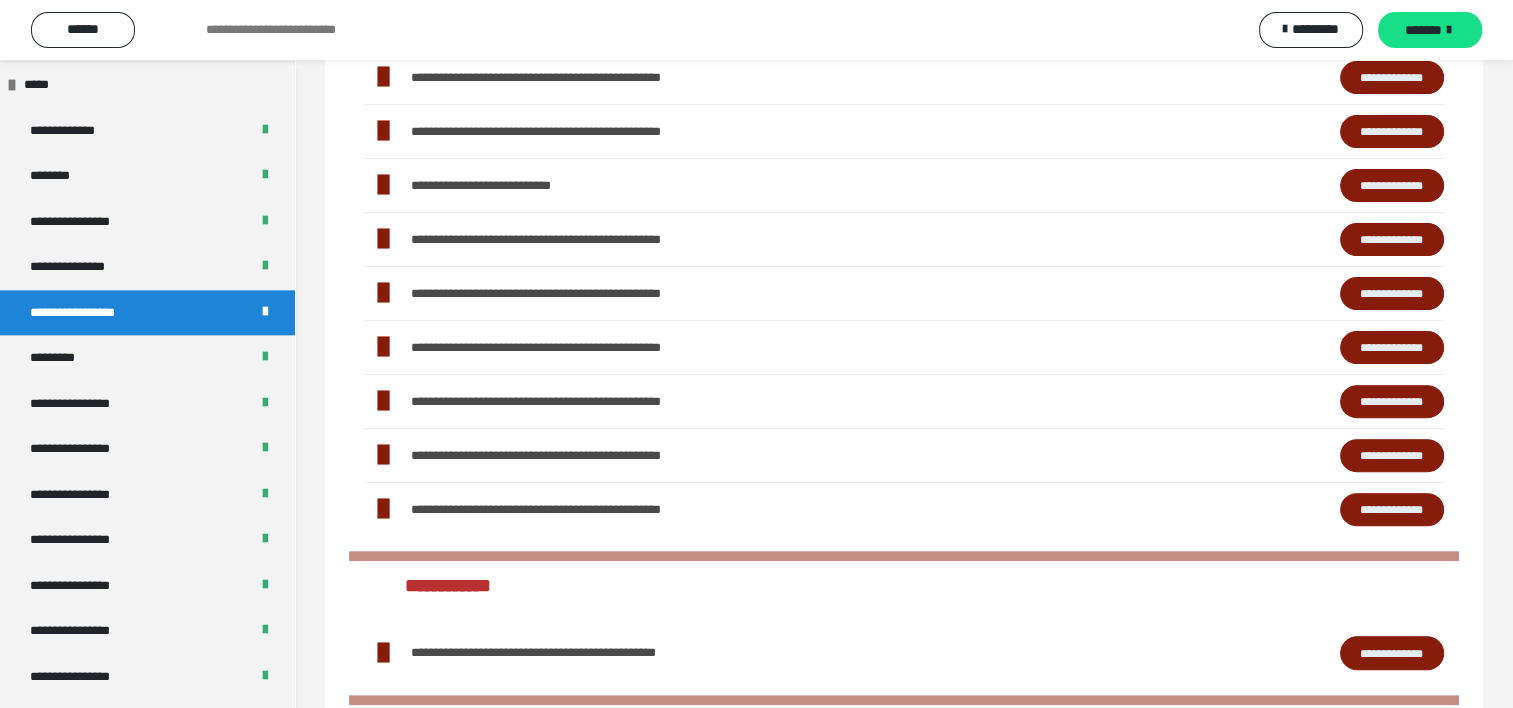 click on "**********" at bounding box center [1392, 186] 